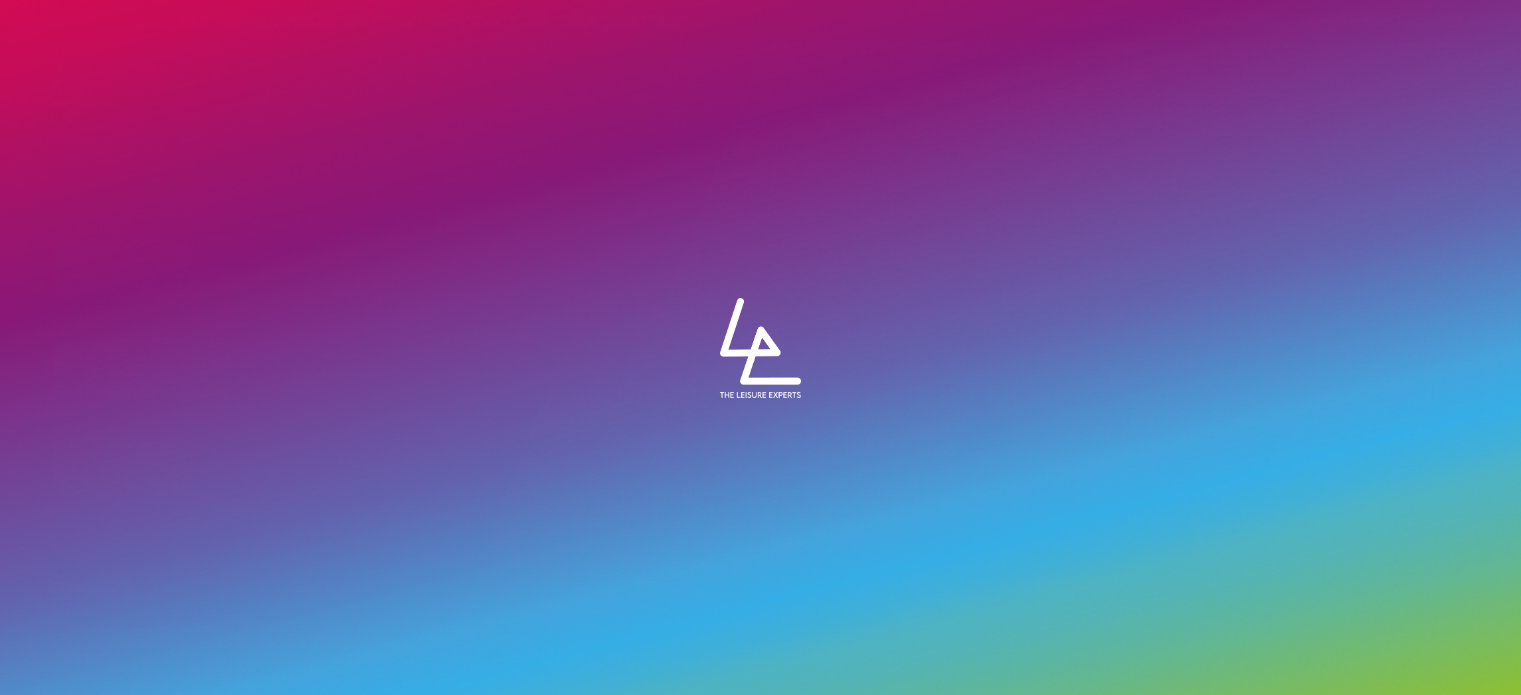 scroll, scrollTop: 0, scrollLeft: 0, axis: both 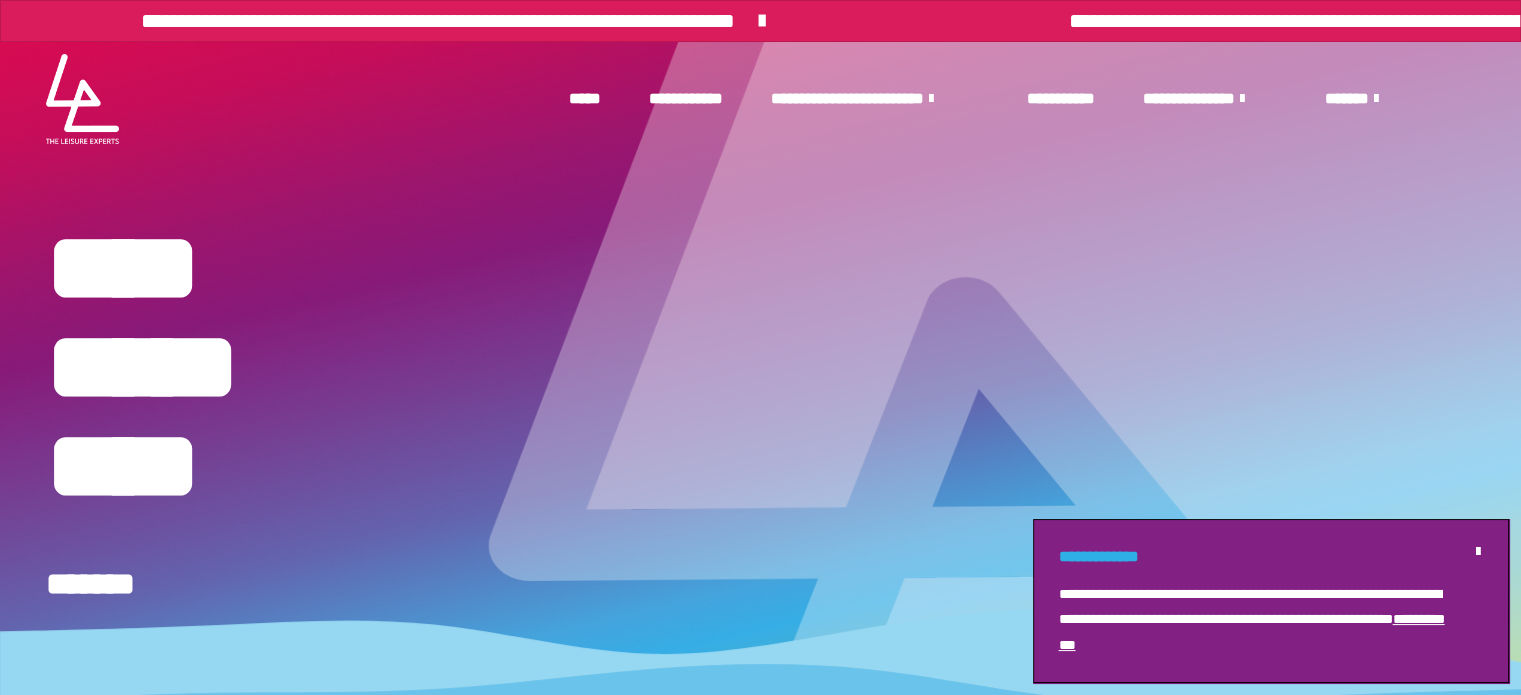 click at bounding box center (927, 98) 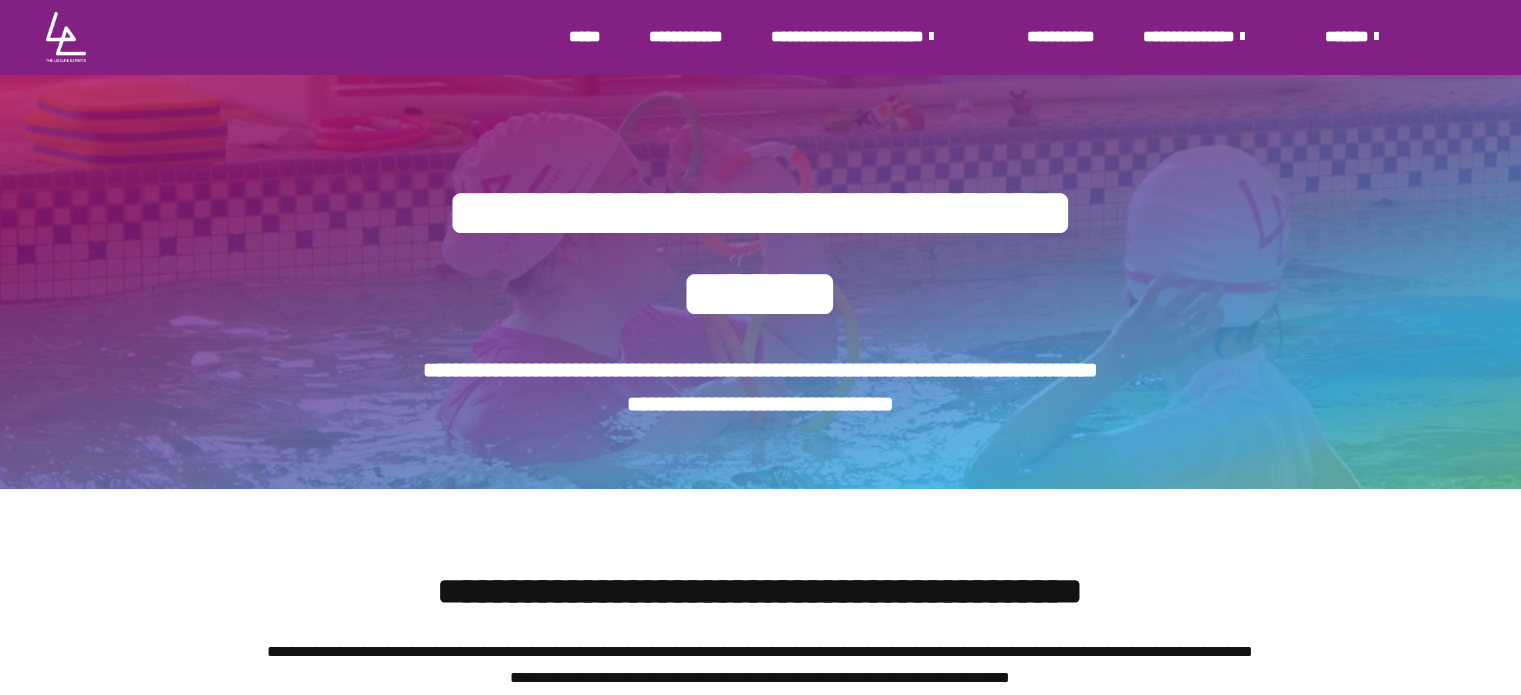 scroll, scrollTop: 48, scrollLeft: 0, axis: vertical 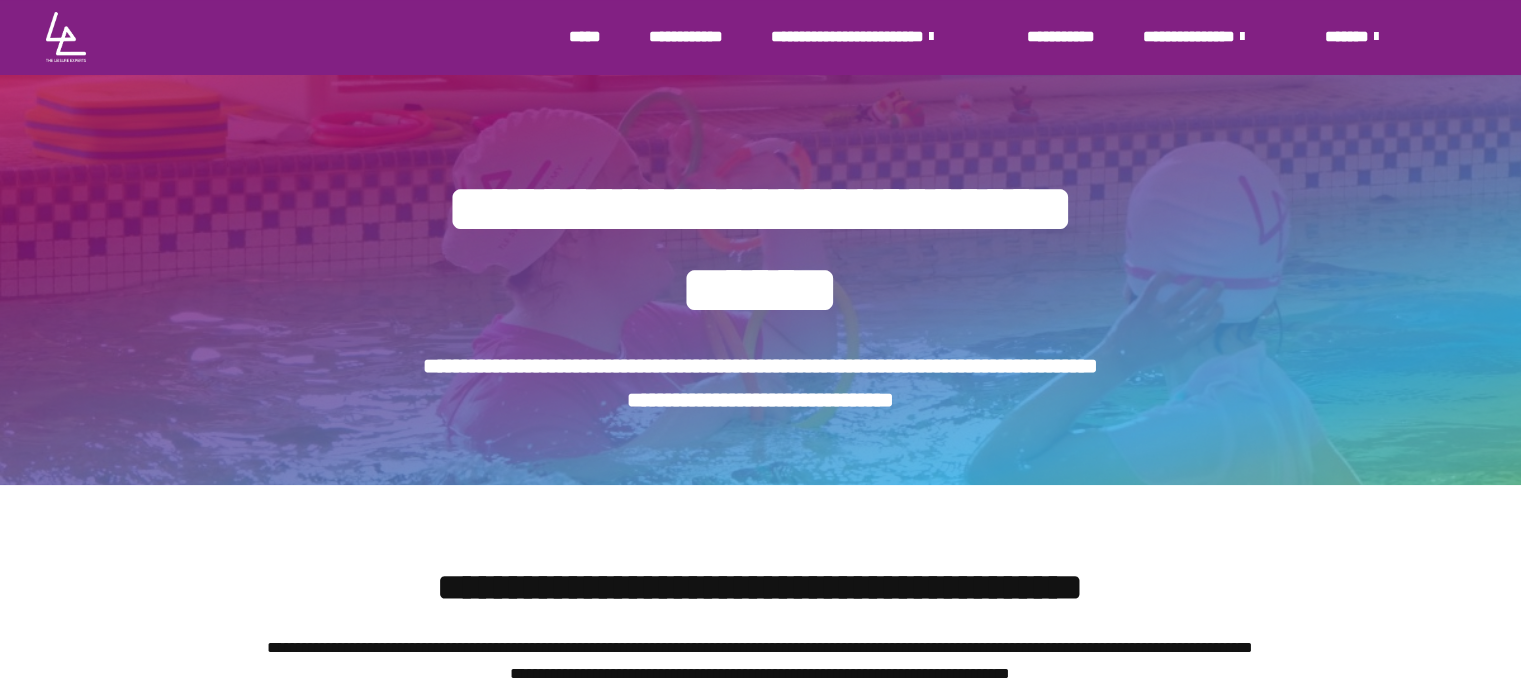 click on "**********" at bounding box center (760, 250) 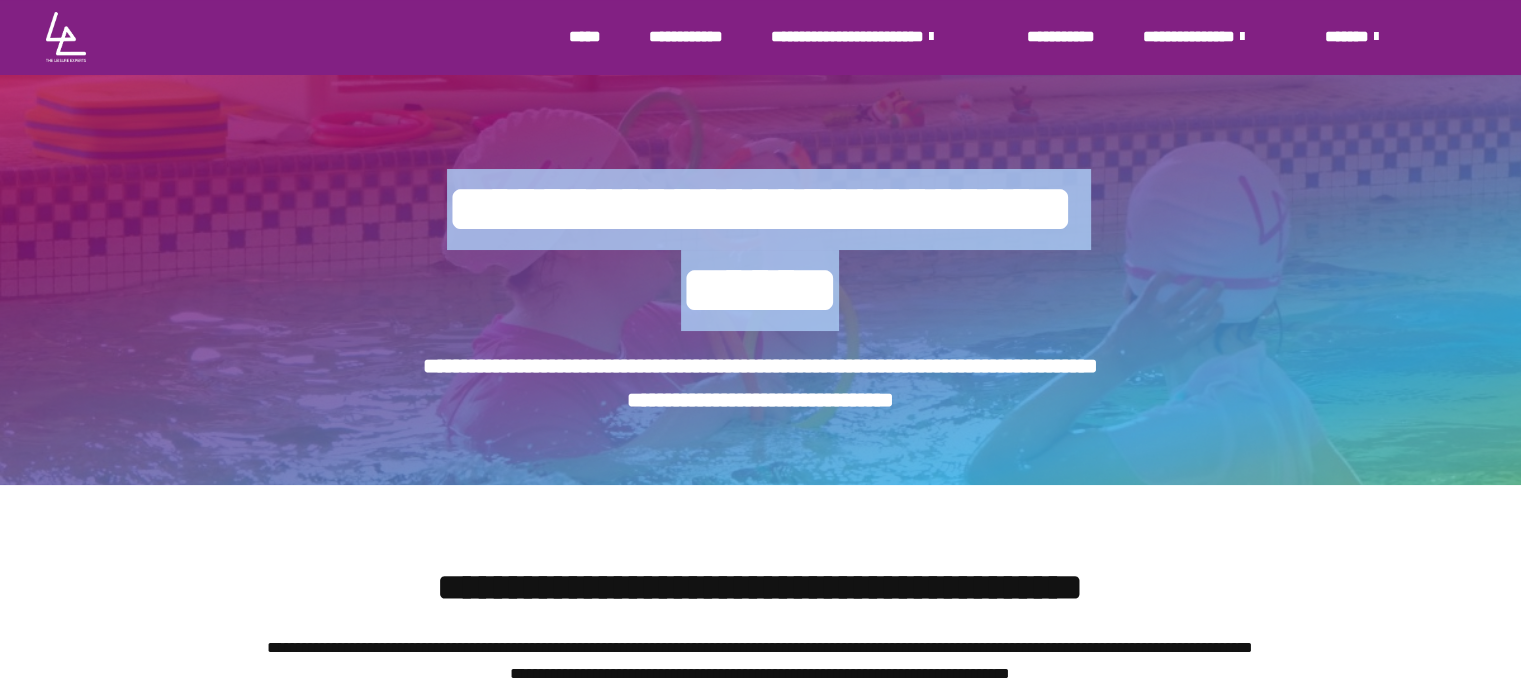 drag, startPoint x: 498, startPoint y: 202, endPoint x: 972, endPoint y: 276, distance: 479.7416 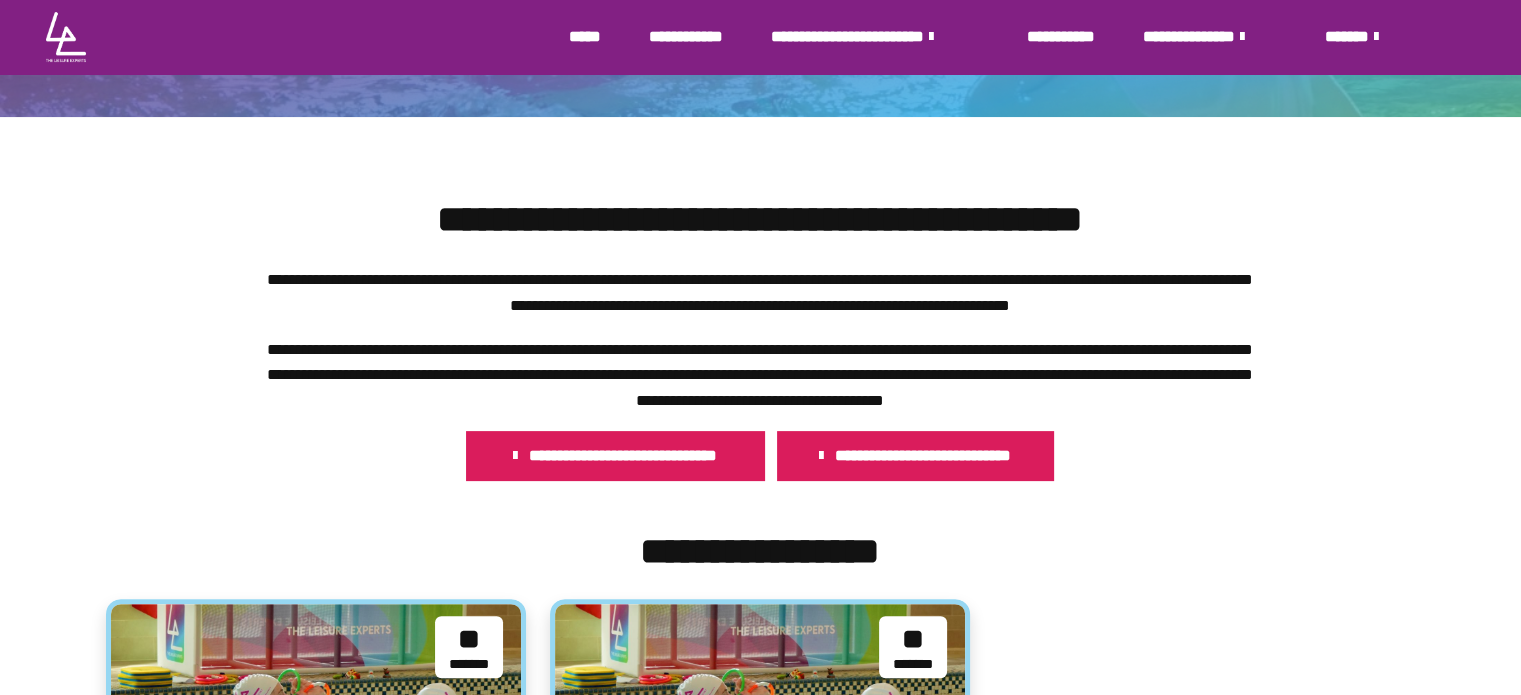 scroll, scrollTop: 420, scrollLeft: 0, axis: vertical 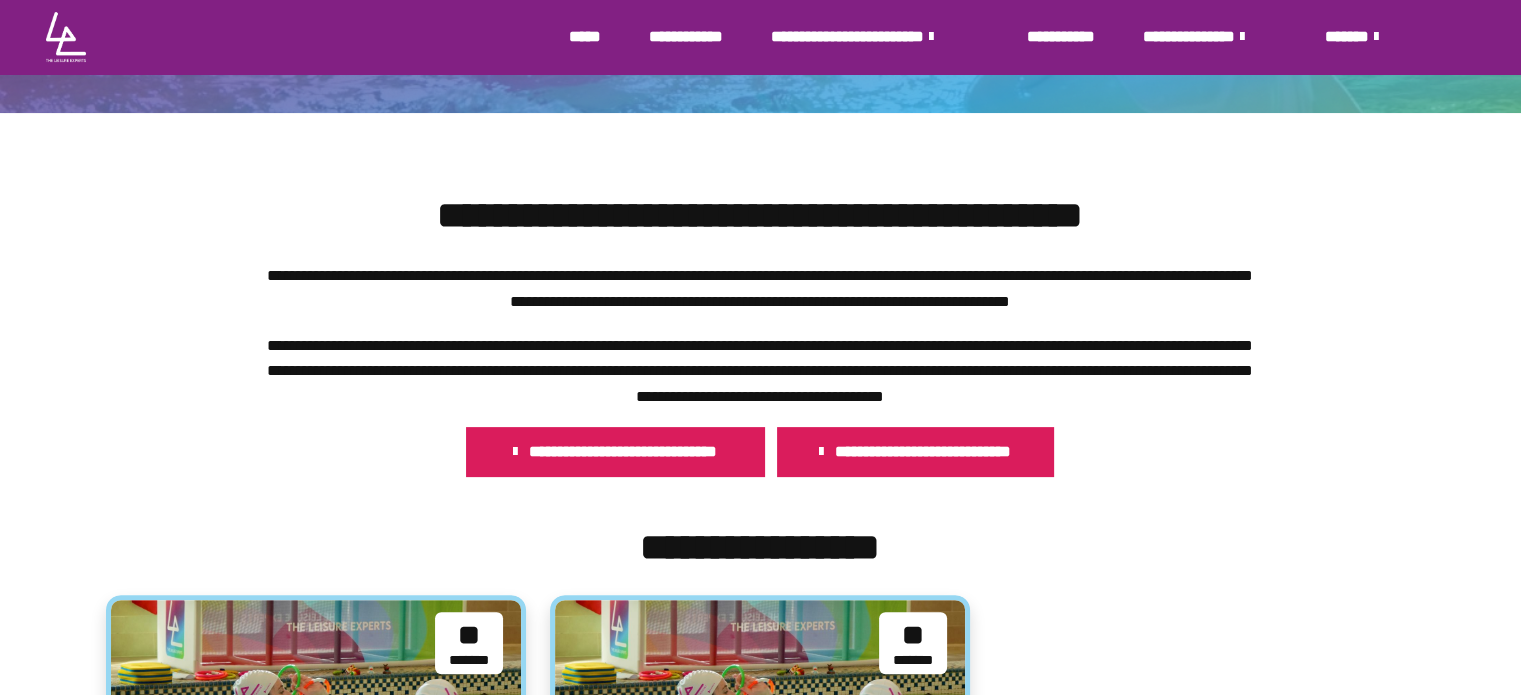 click on "**********" at bounding box center (760, 288) 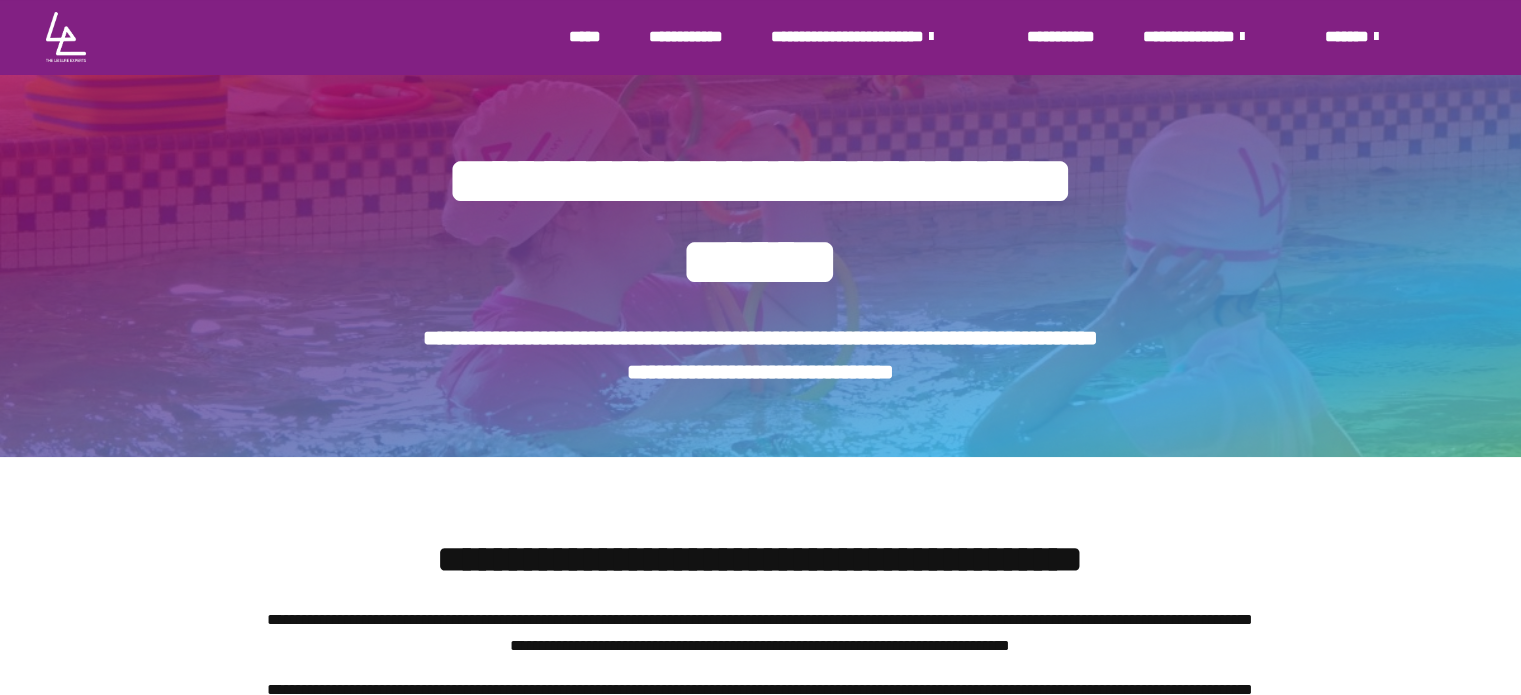 scroll, scrollTop: 0, scrollLeft: 0, axis: both 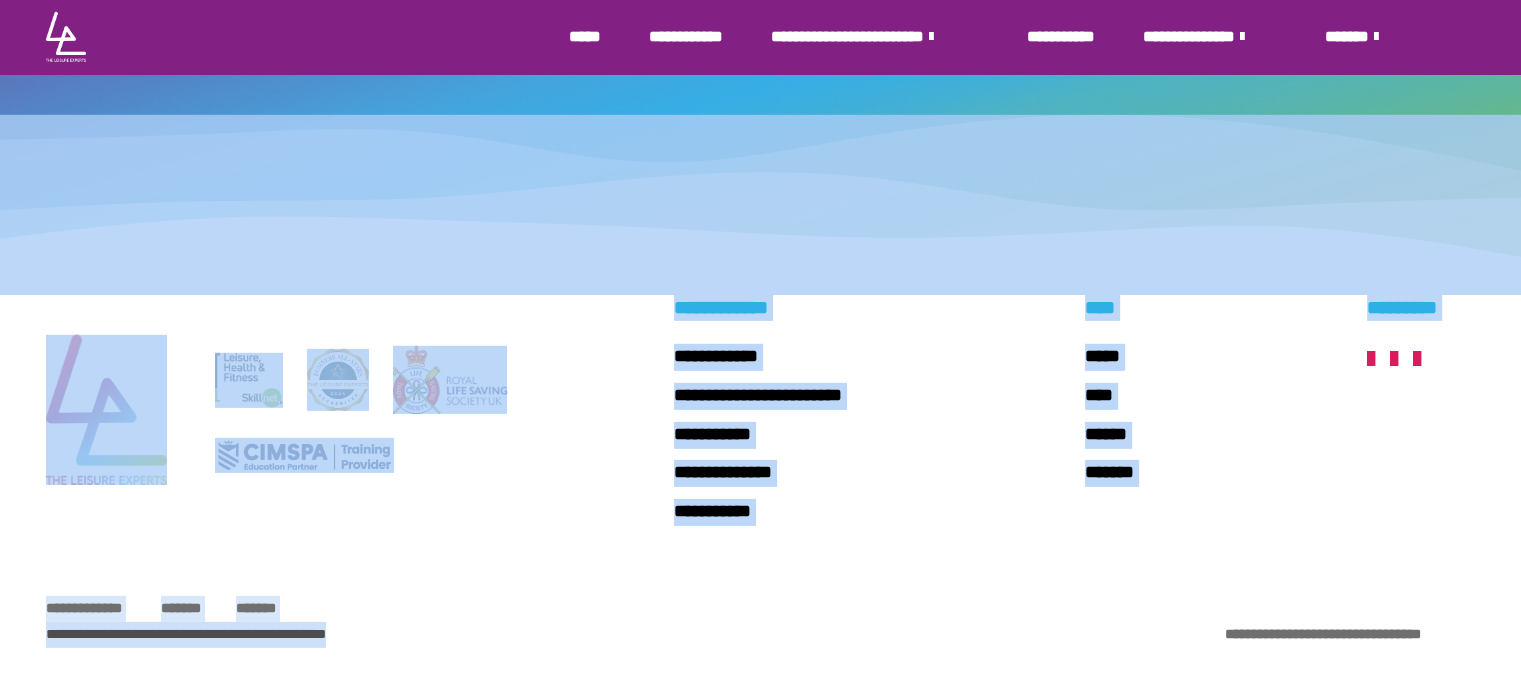 drag, startPoint x: 503, startPoint y: 131, endPoint x: 689, endPoint y: 742, distance: 638.6838 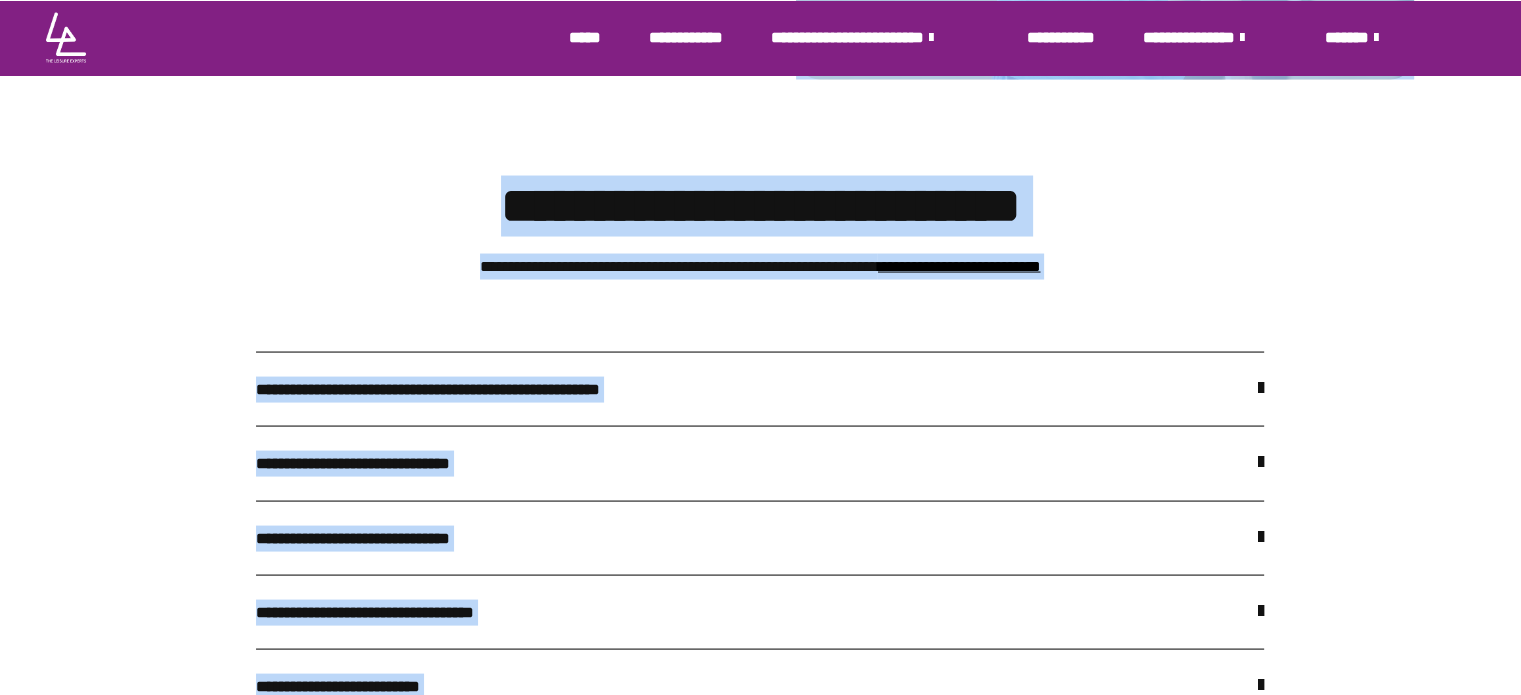 scroll, scrollTop: 3868, scrollLeft: 0, axis: vertical 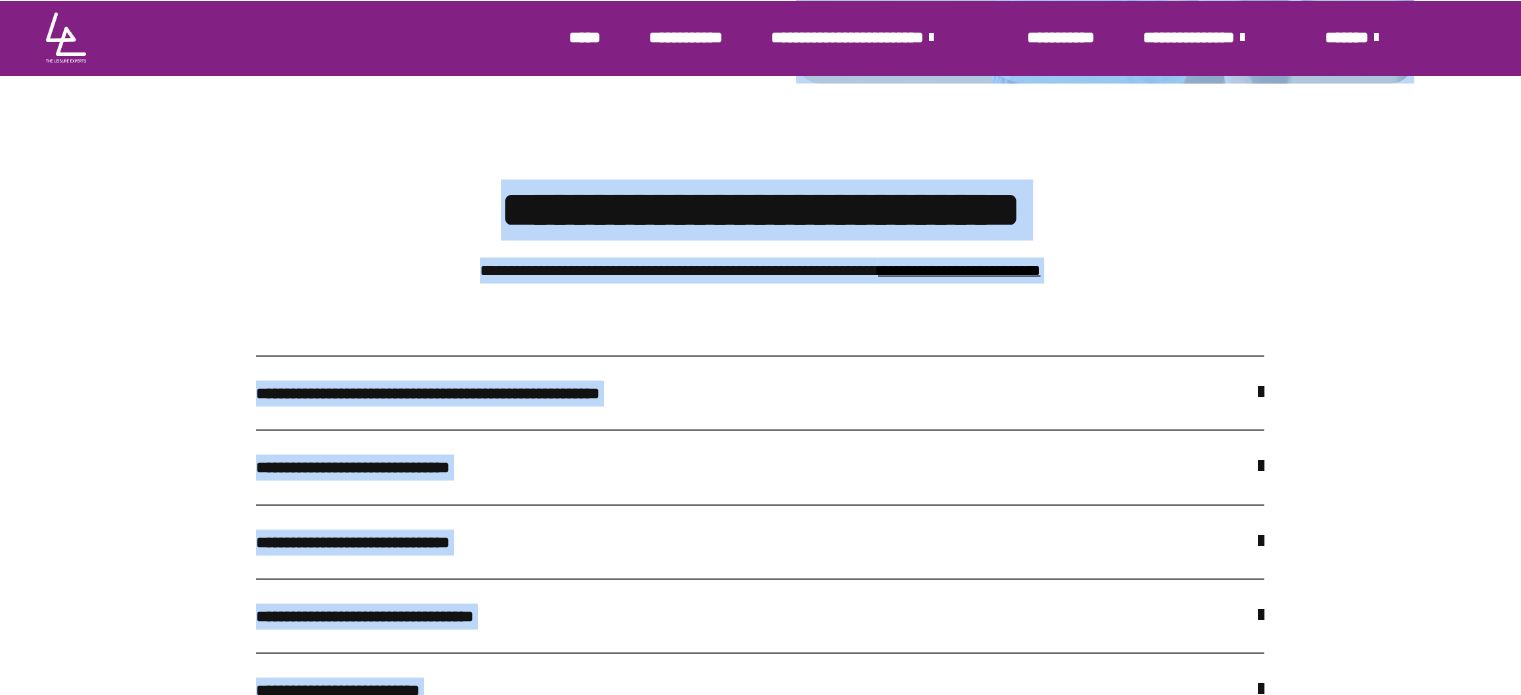 click on "**********" at bounding box center [760, 393] 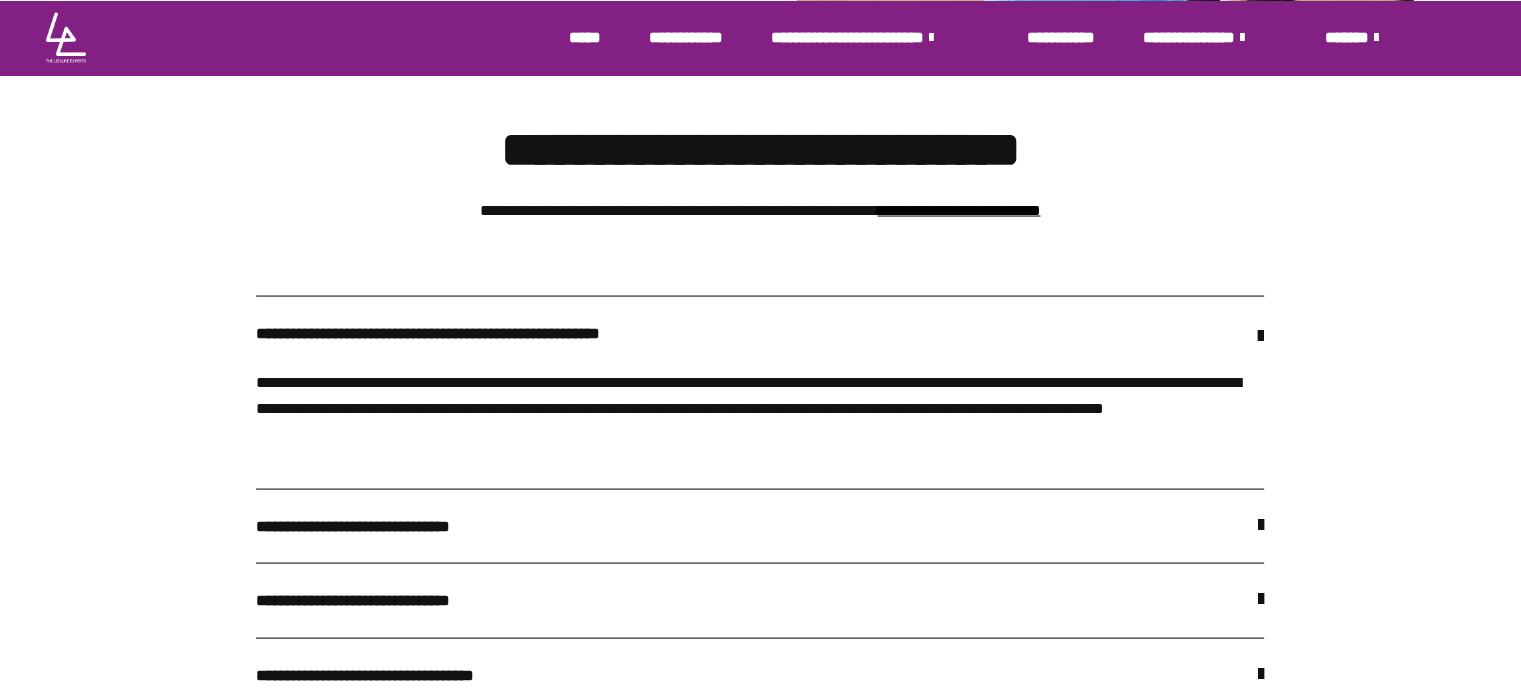 scroll, scrollTop: 3928, scrollLeft: 0, axis: vertical 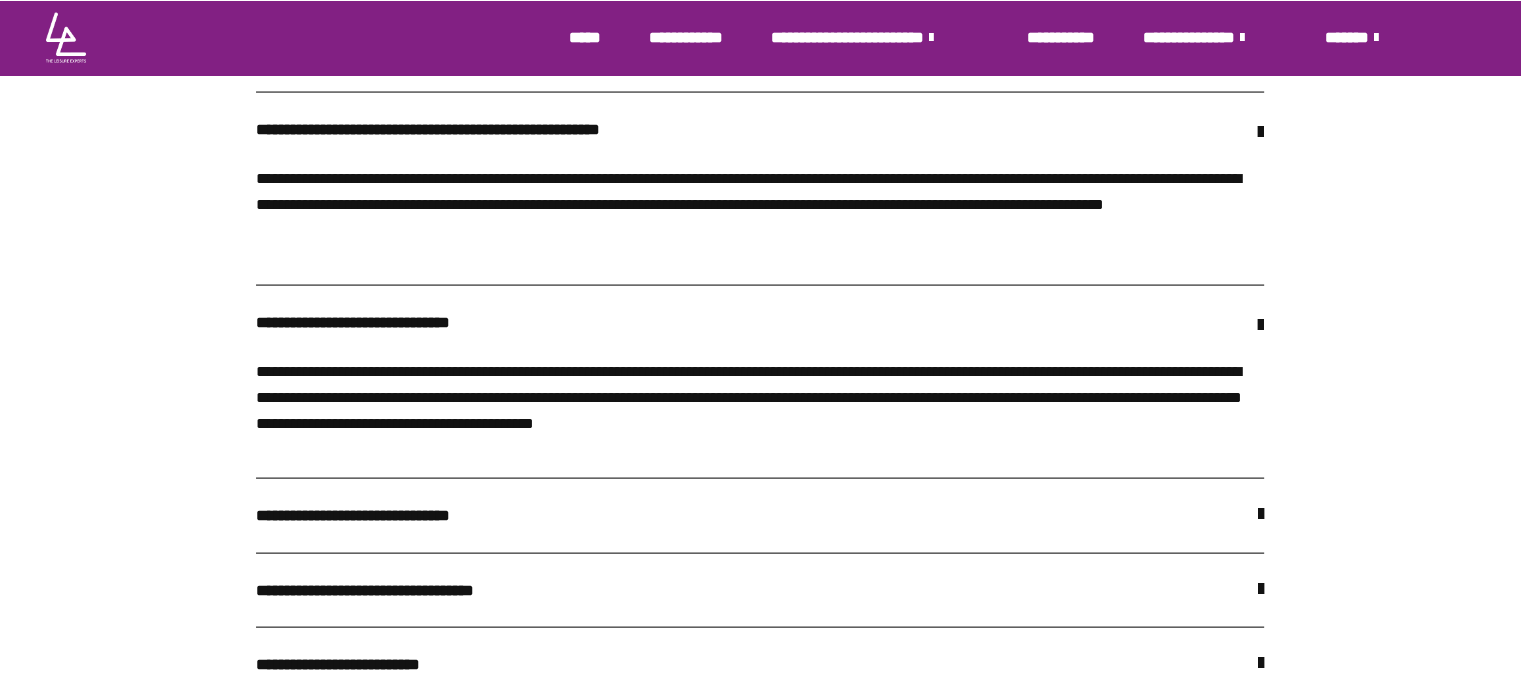 click on "**********" at bounding box center (760, 515) 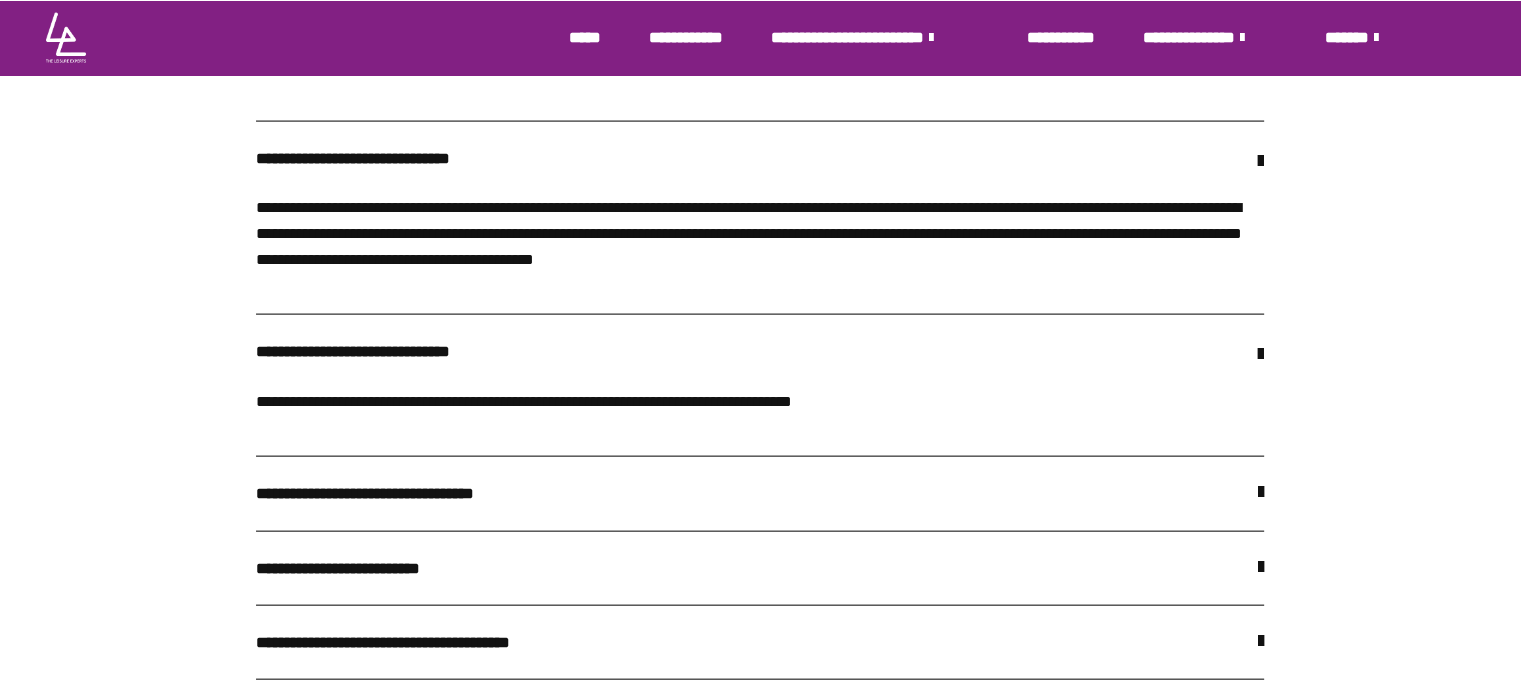 scroll, scrollTop: 4296, scrollLeft: 0, axis: vertical 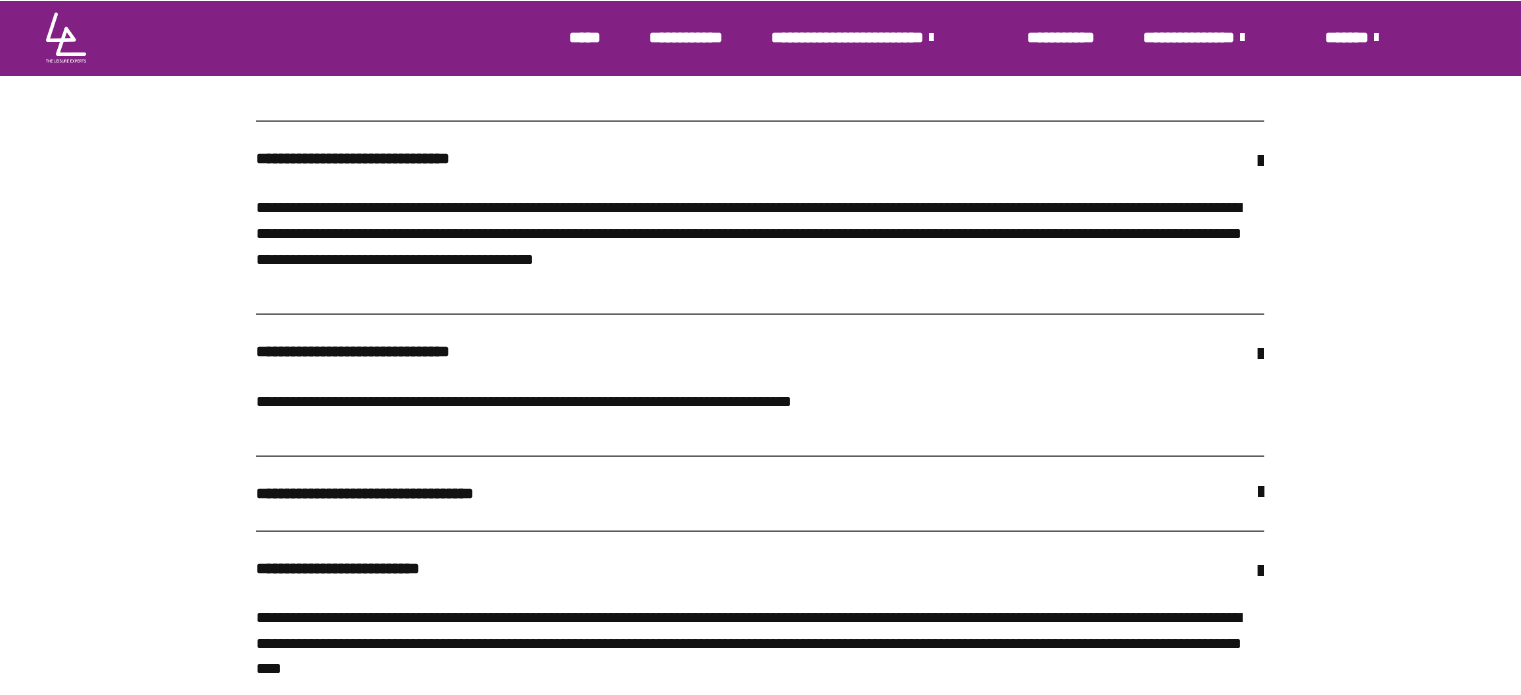 click on "**********" at bounding box center [760, 493] 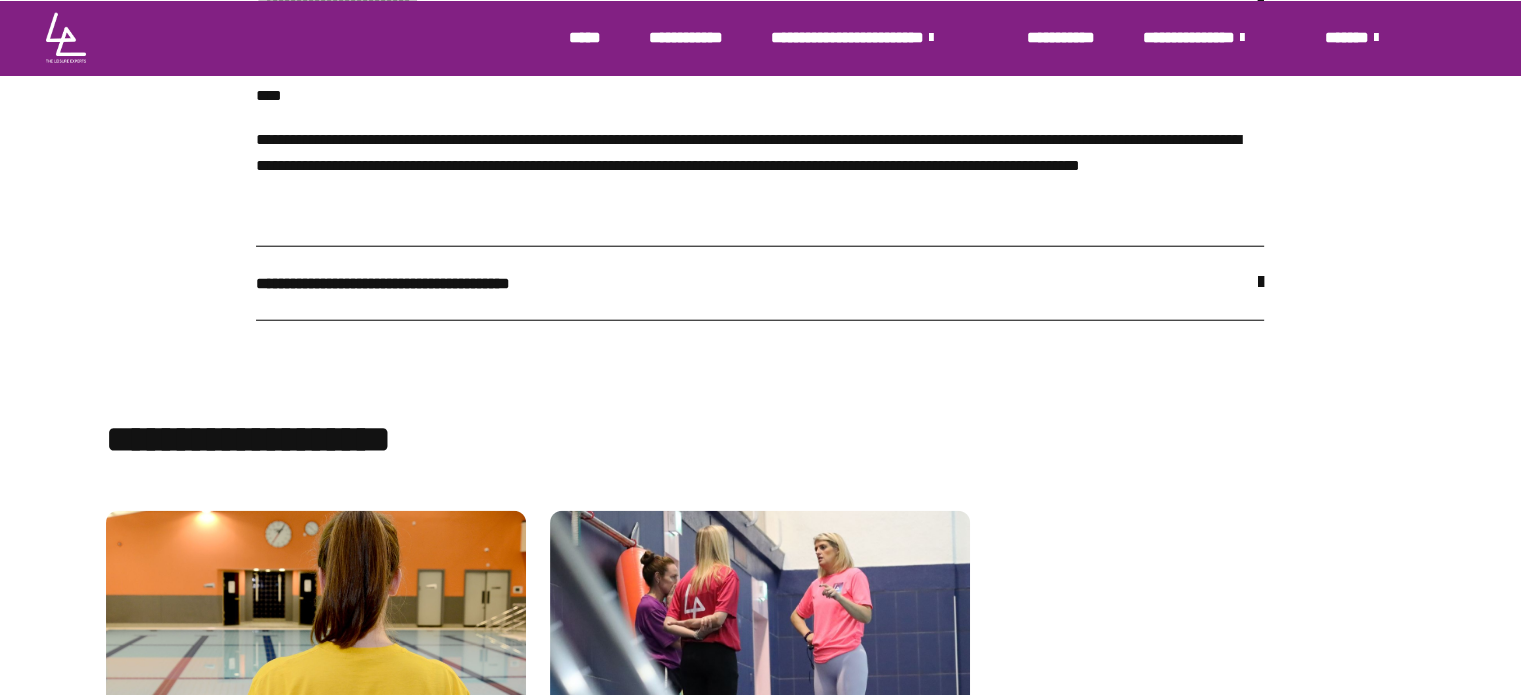 scroll, scrollTop: 5106, scrollLeft: 0, axis: vertical 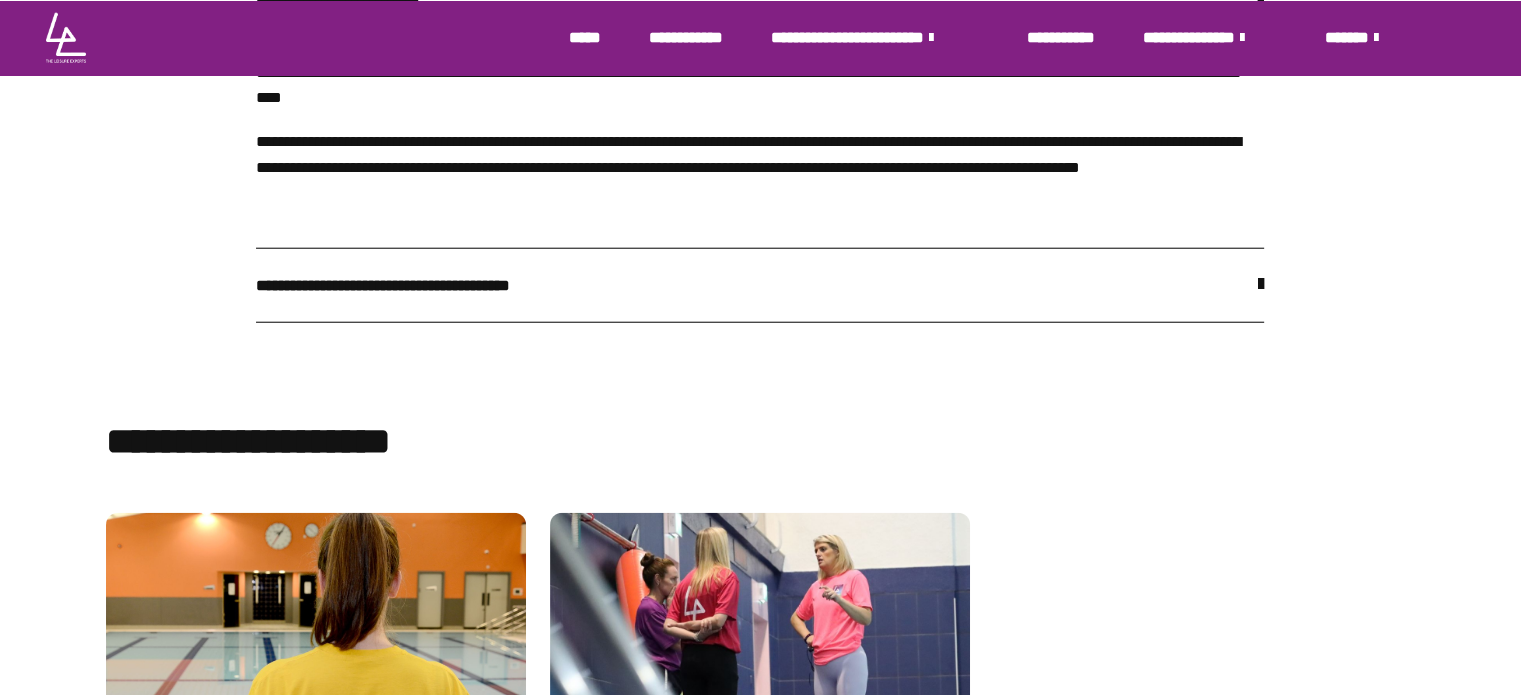 click on "**********" at bounding box center (760, 285) 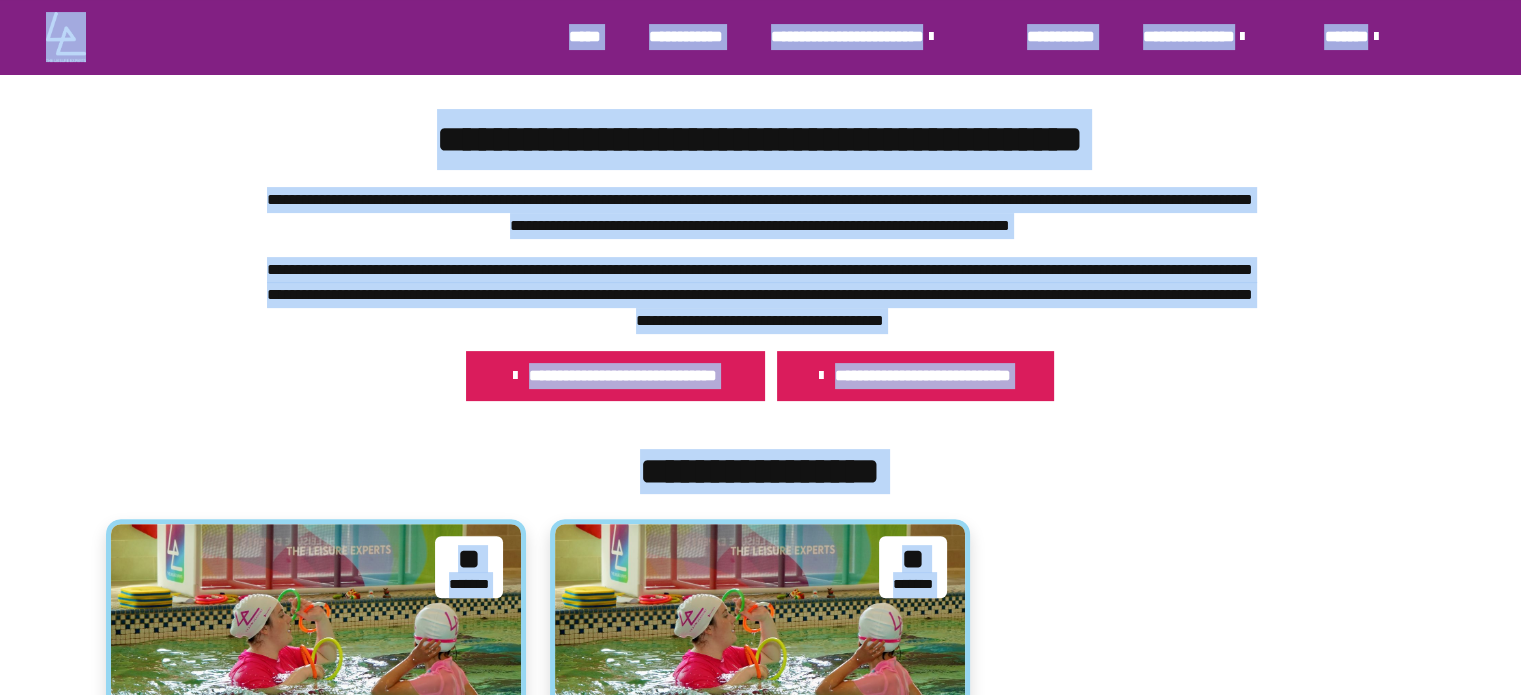 scroll, scrollTop: 0, scrollLeft: 0, axis: both 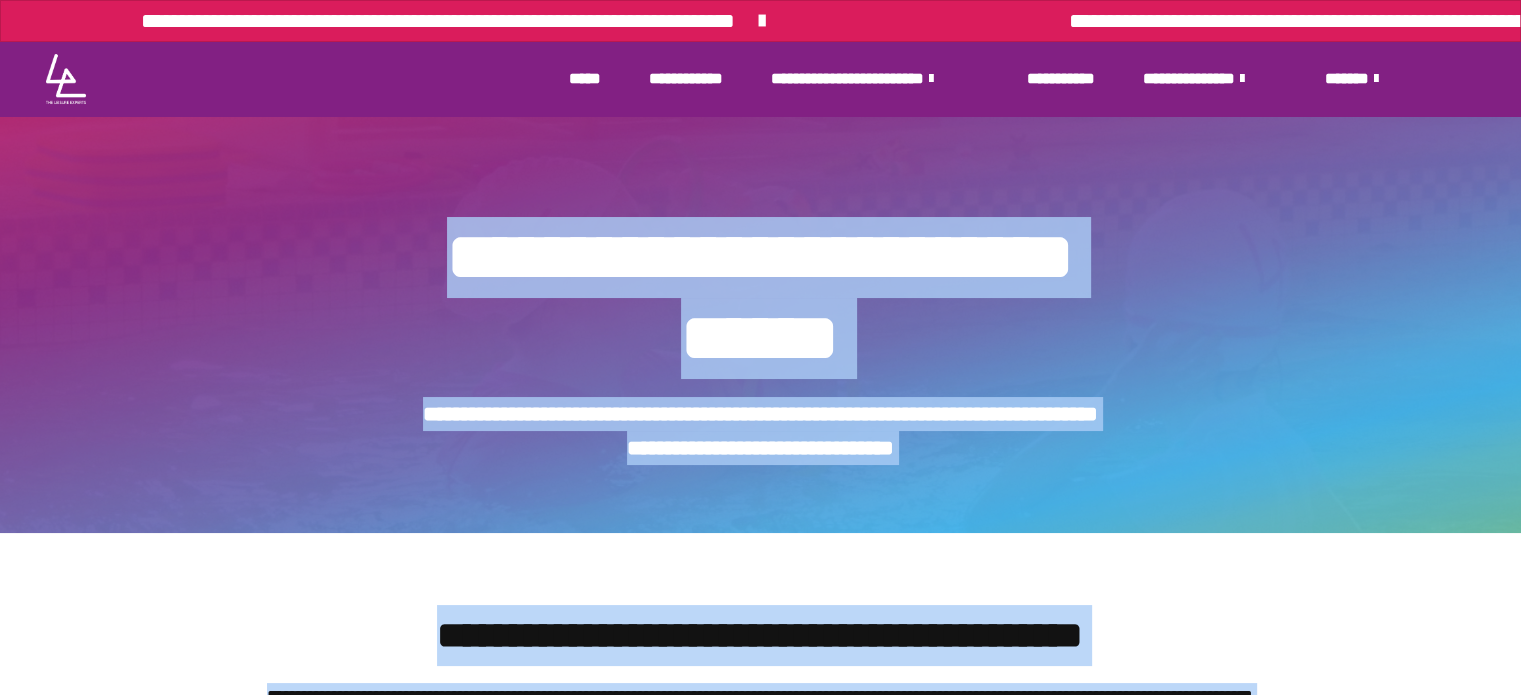 drag, startPoint x: 1115, startPoint y: 354, endPoint x: 512, endPoint y: 234, distance: 614.82434 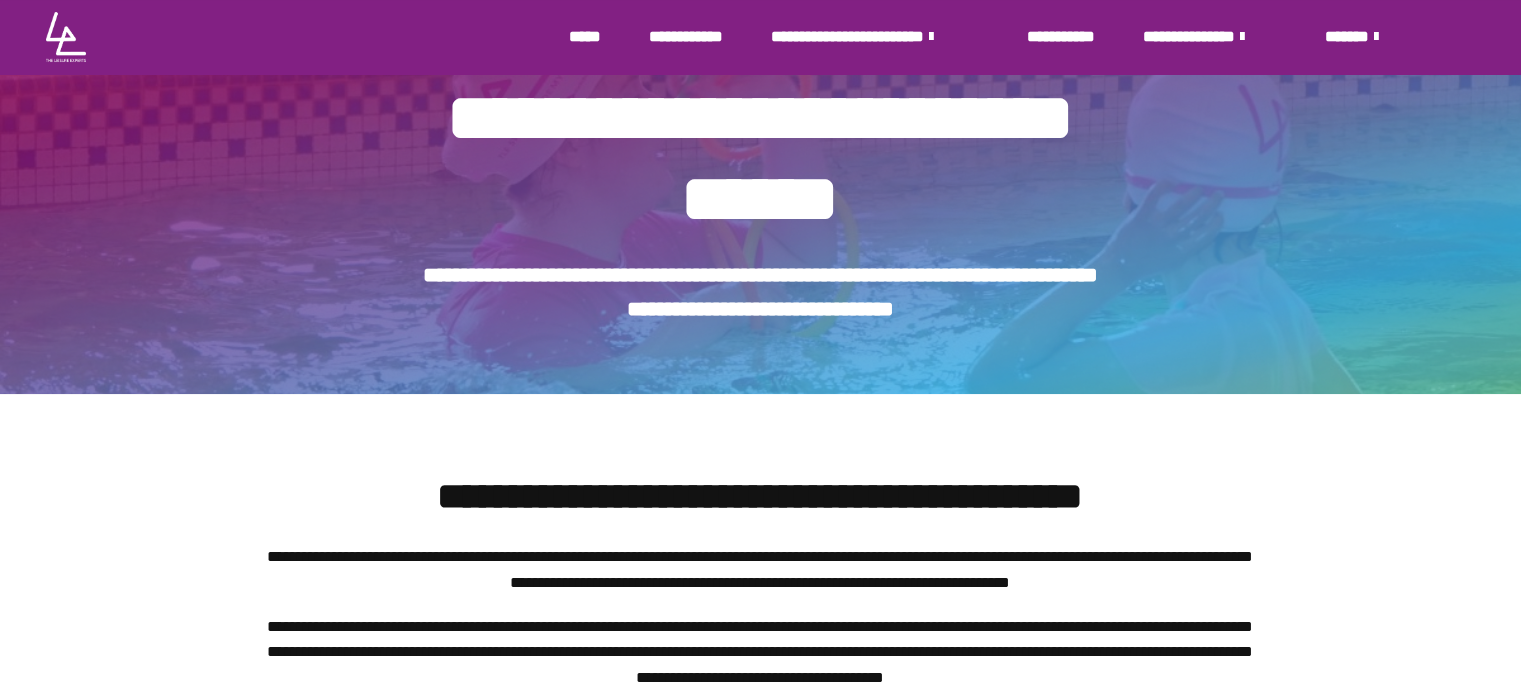 scroll, scrollTop: 0, scrollLeft: 0, axis: both 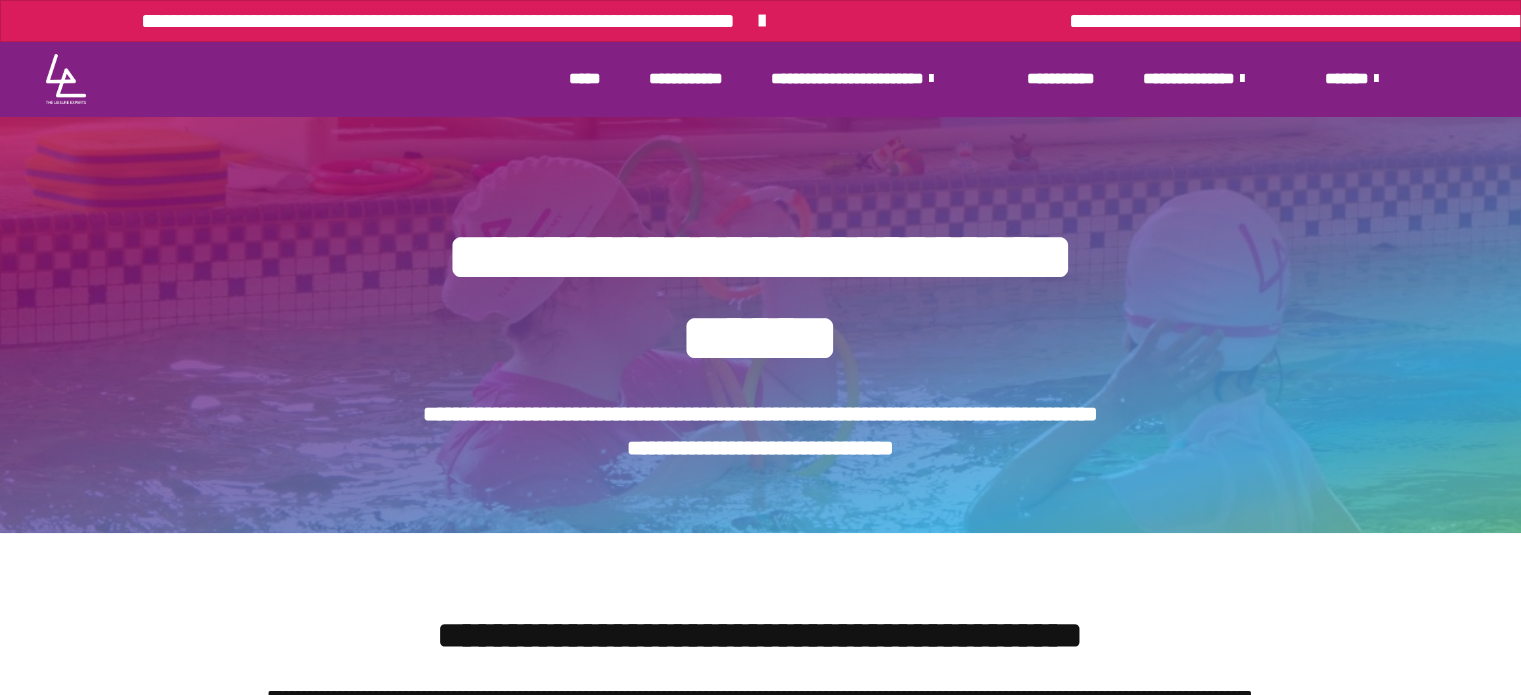 click on "**********" at bounding box center (874, 79) 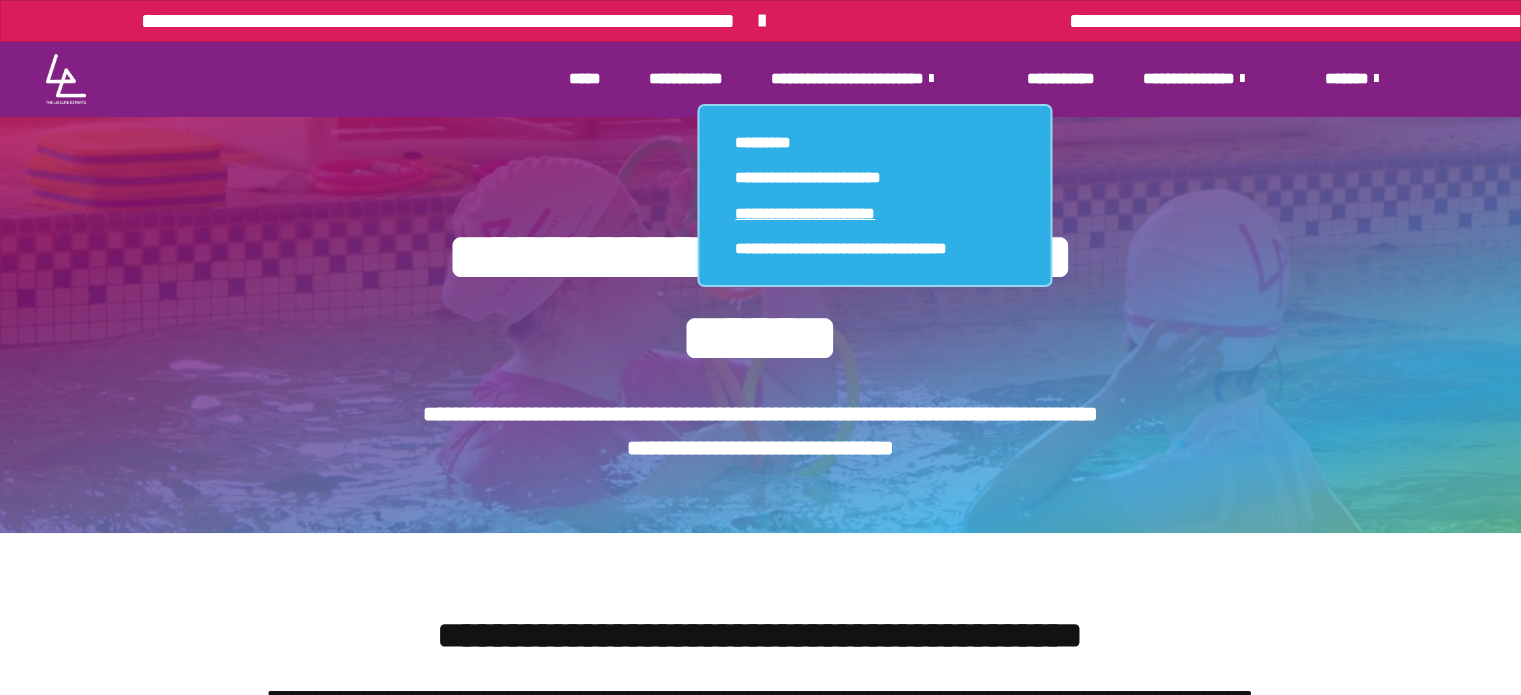 click on "**********" at bounding box center (805, 213) 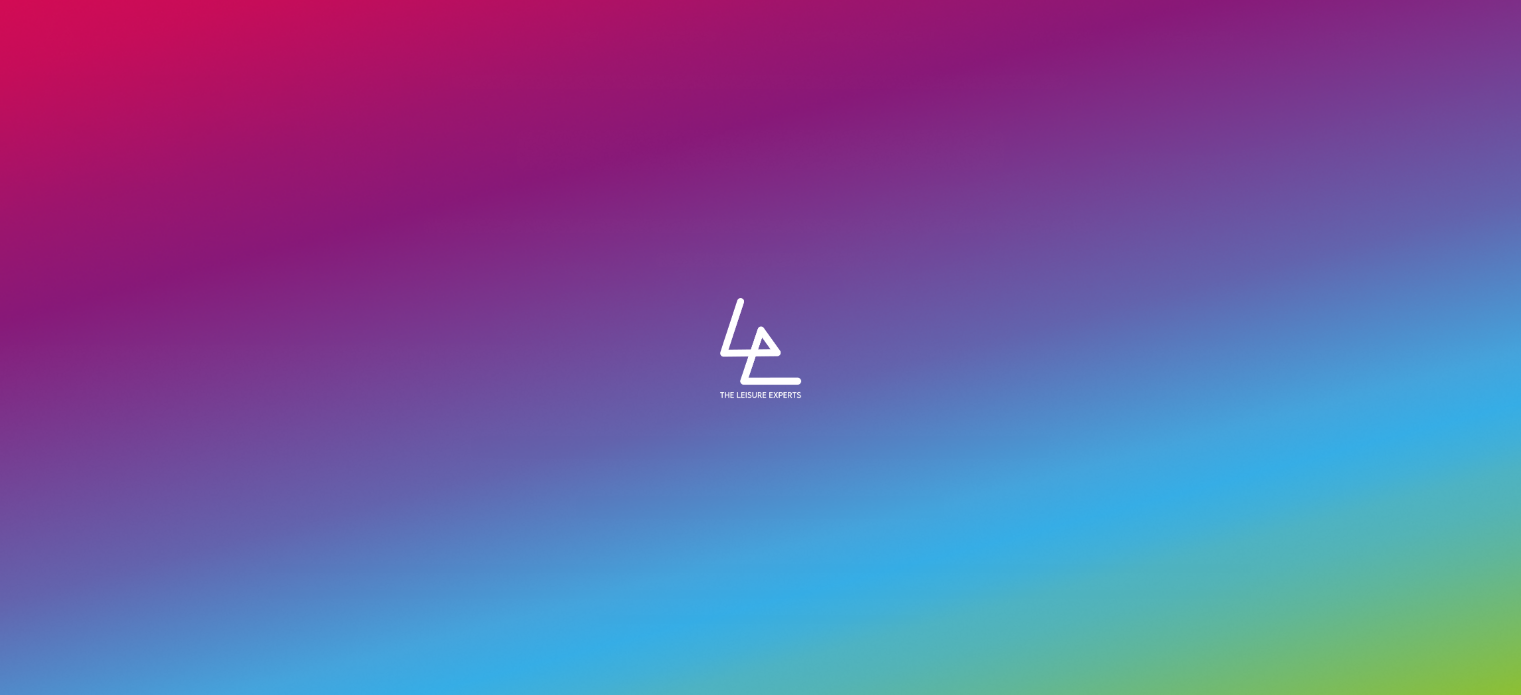 scroll, scrollTop: 100, scrollLeft: 0, axis: vertical 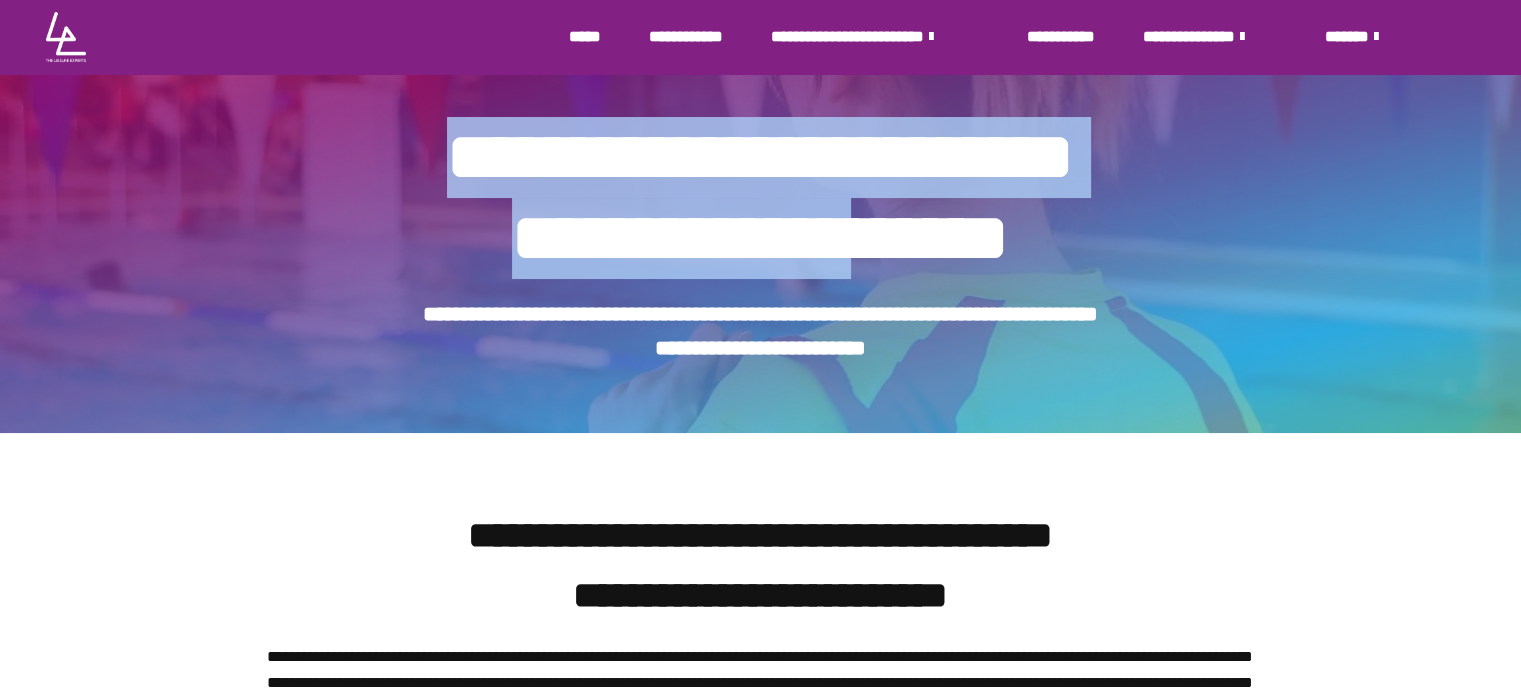 drag, startPoint x: 414, startPoint y: 147, endPoint x: 838, endPoint y: 226, distance: 431.29688 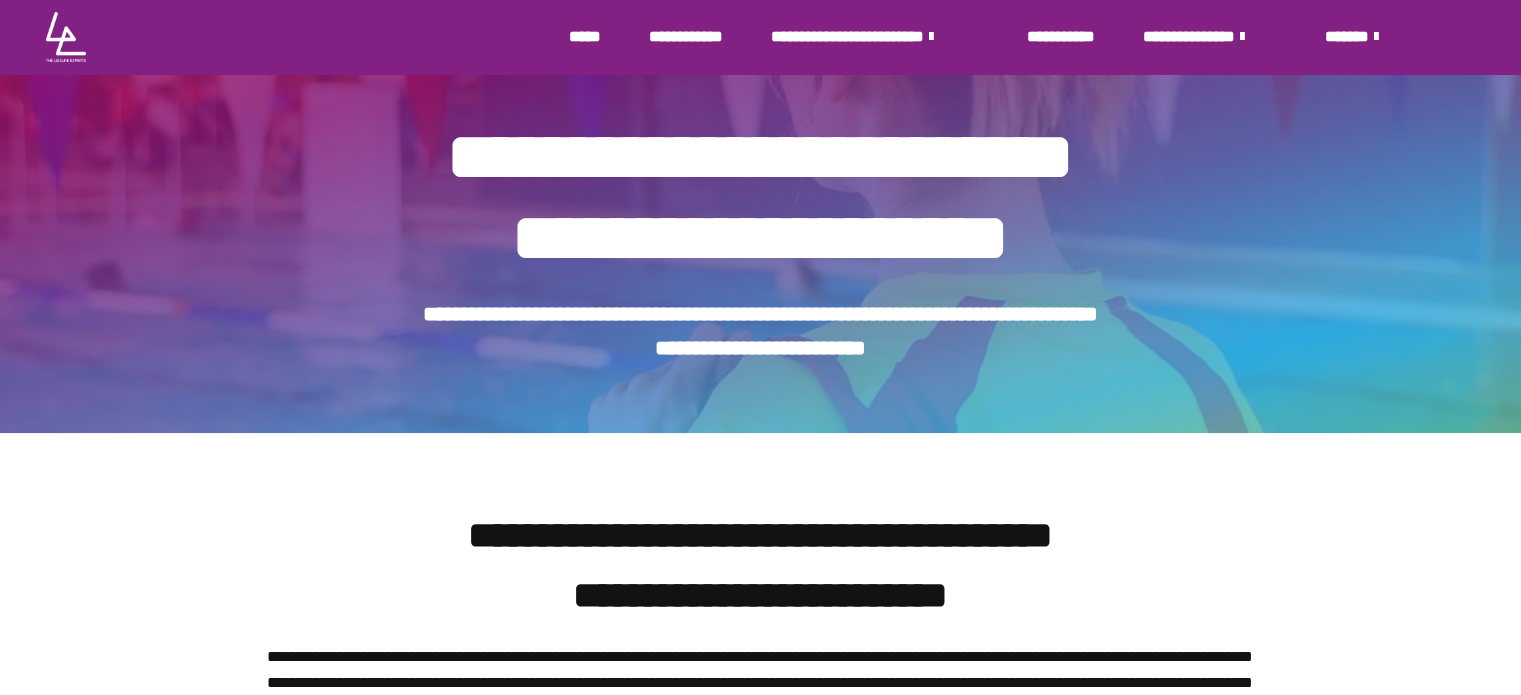 click on "**********" at bounding box center [874, 37] 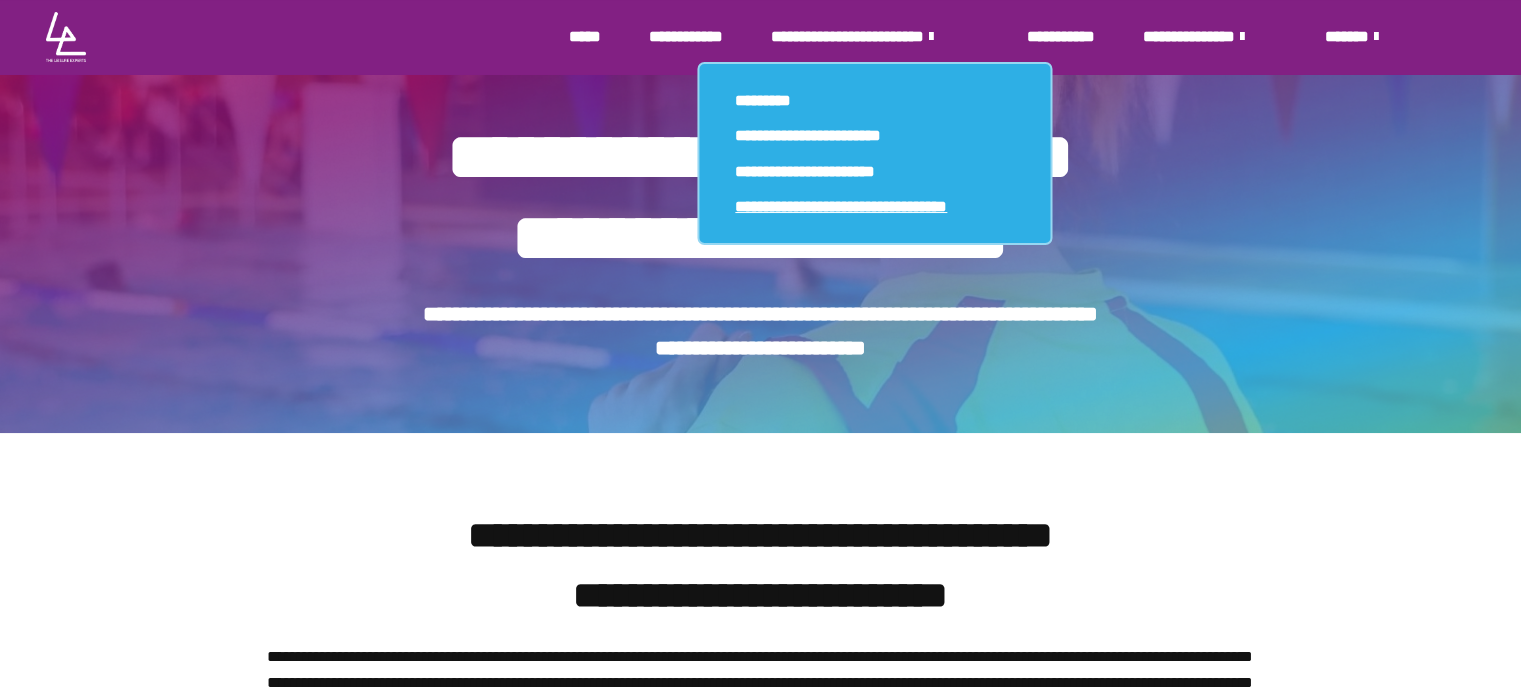 click on "**********" at bounding box center [841, 207] 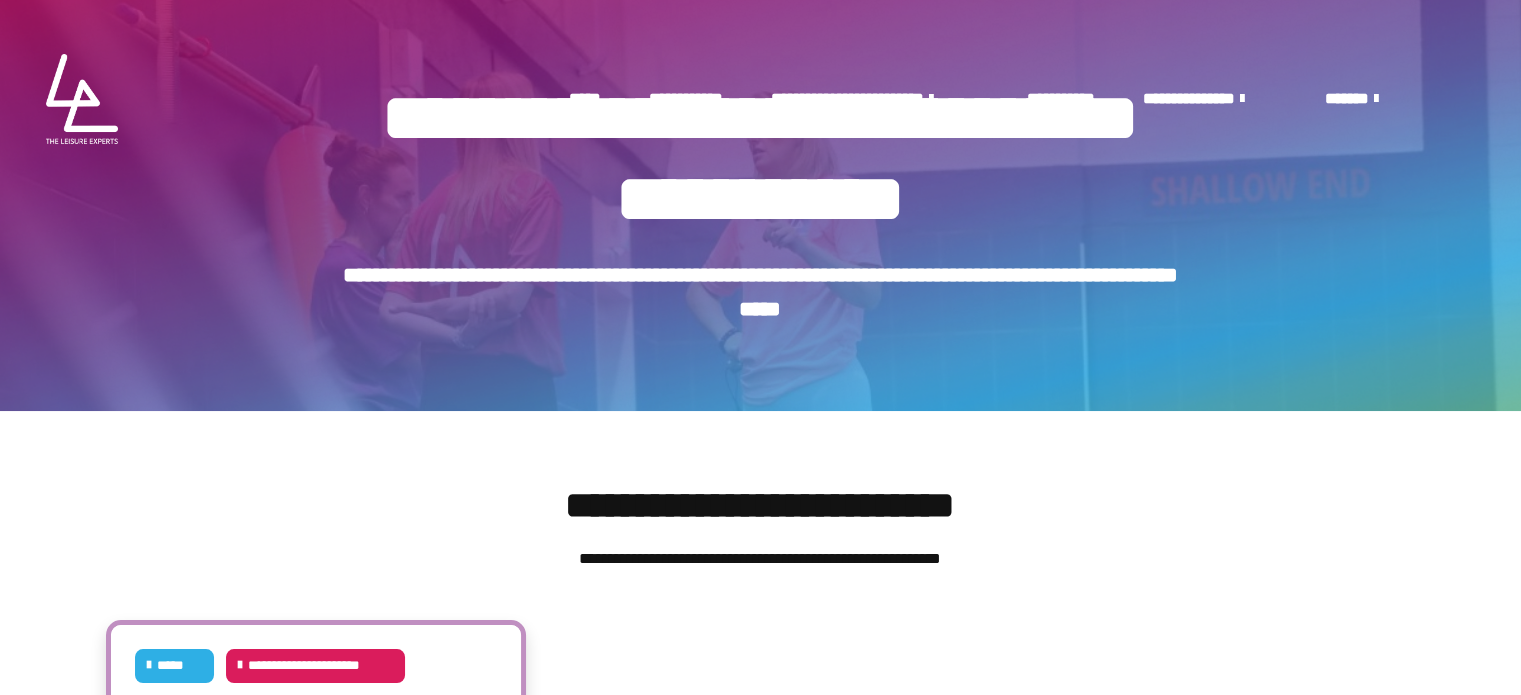 scroll, scrollTop: 0, scrollLeft: 0, axis: both 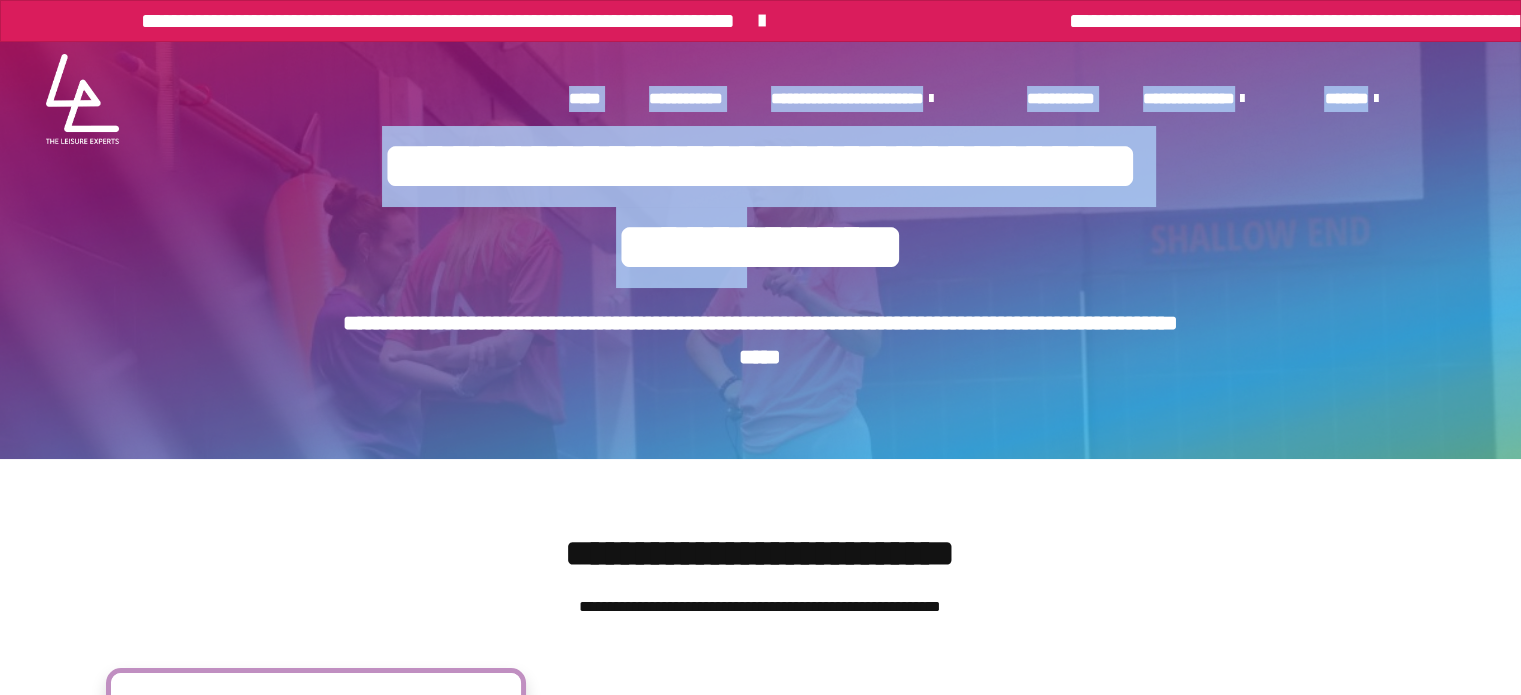 drag, startPoint x: 408, startPoint y: 151, endPoint x: 858, endPoint y: 261, distance: 463.2494 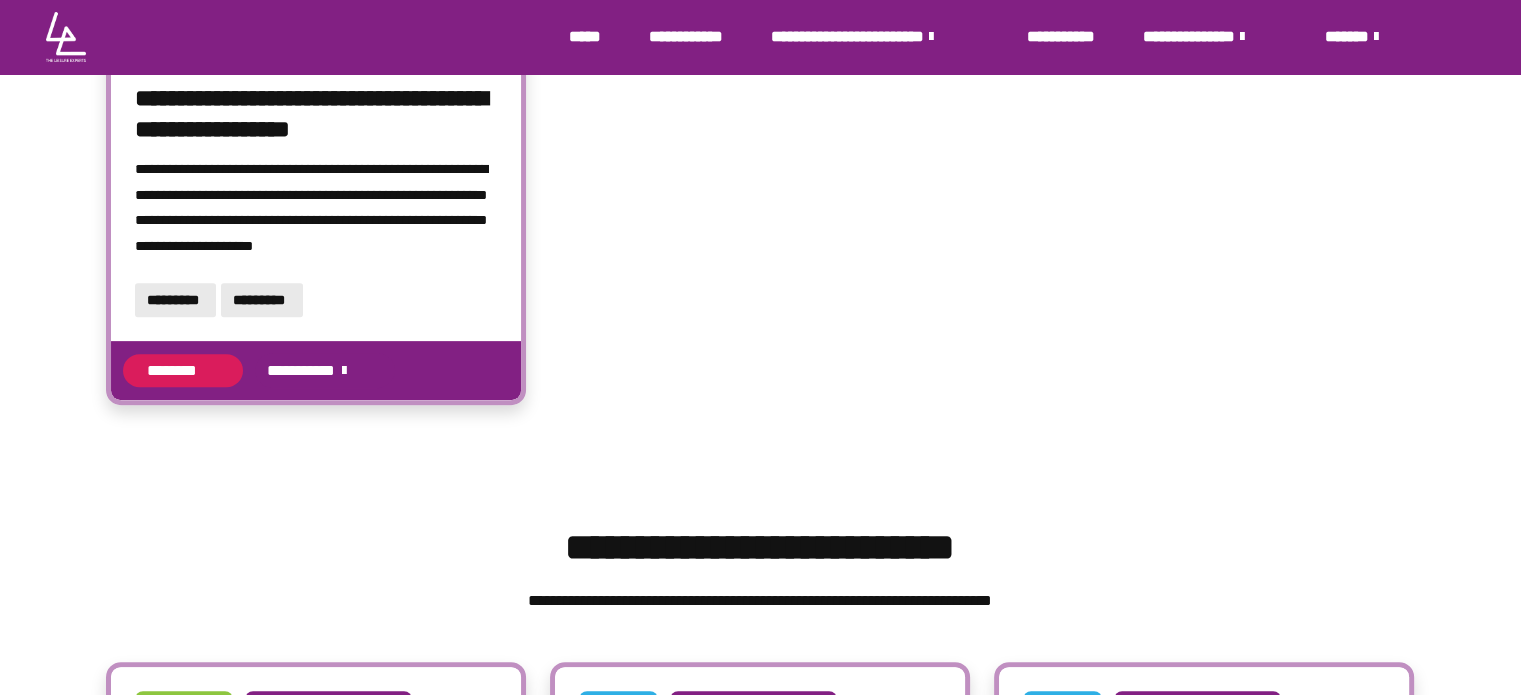 click on "**********" at bounding box center [760, 224] 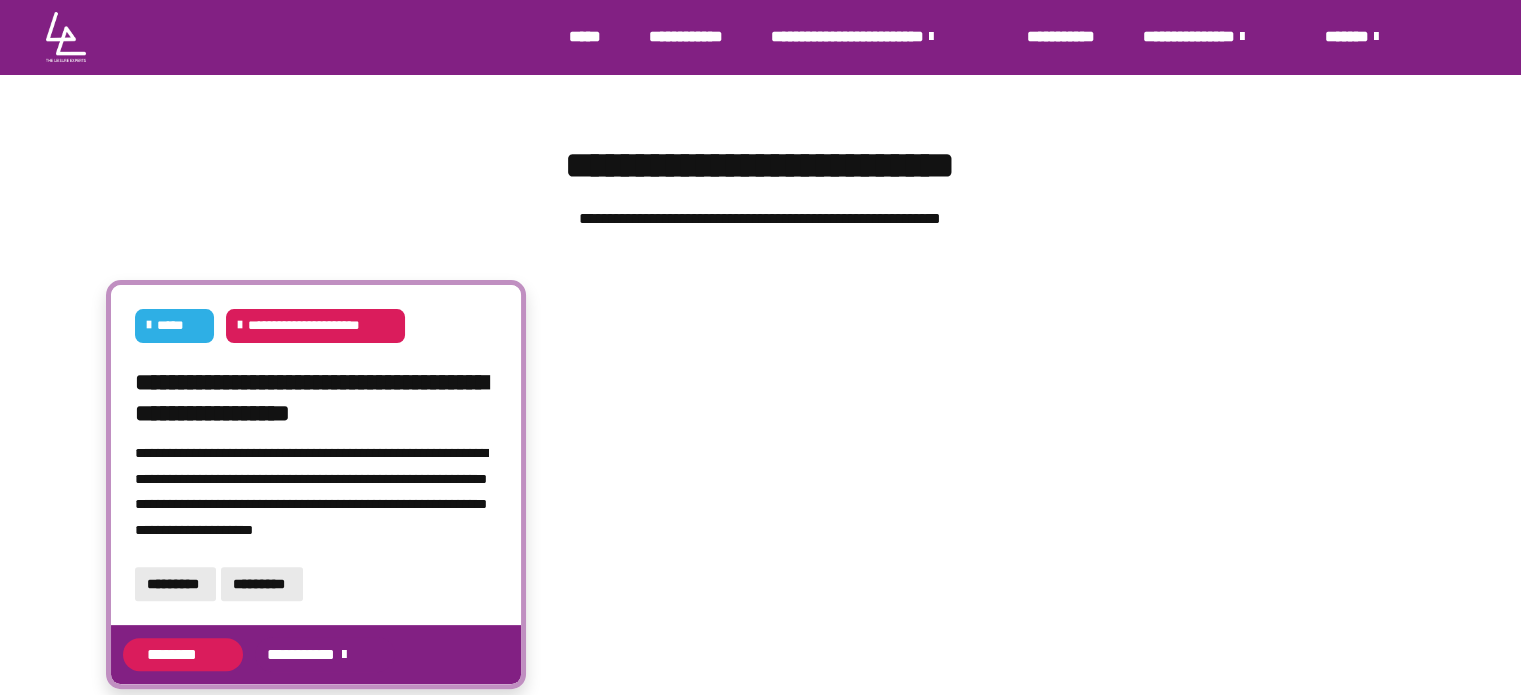 scroll, scrollTop: 0, scrollLeft: 0, axis: both 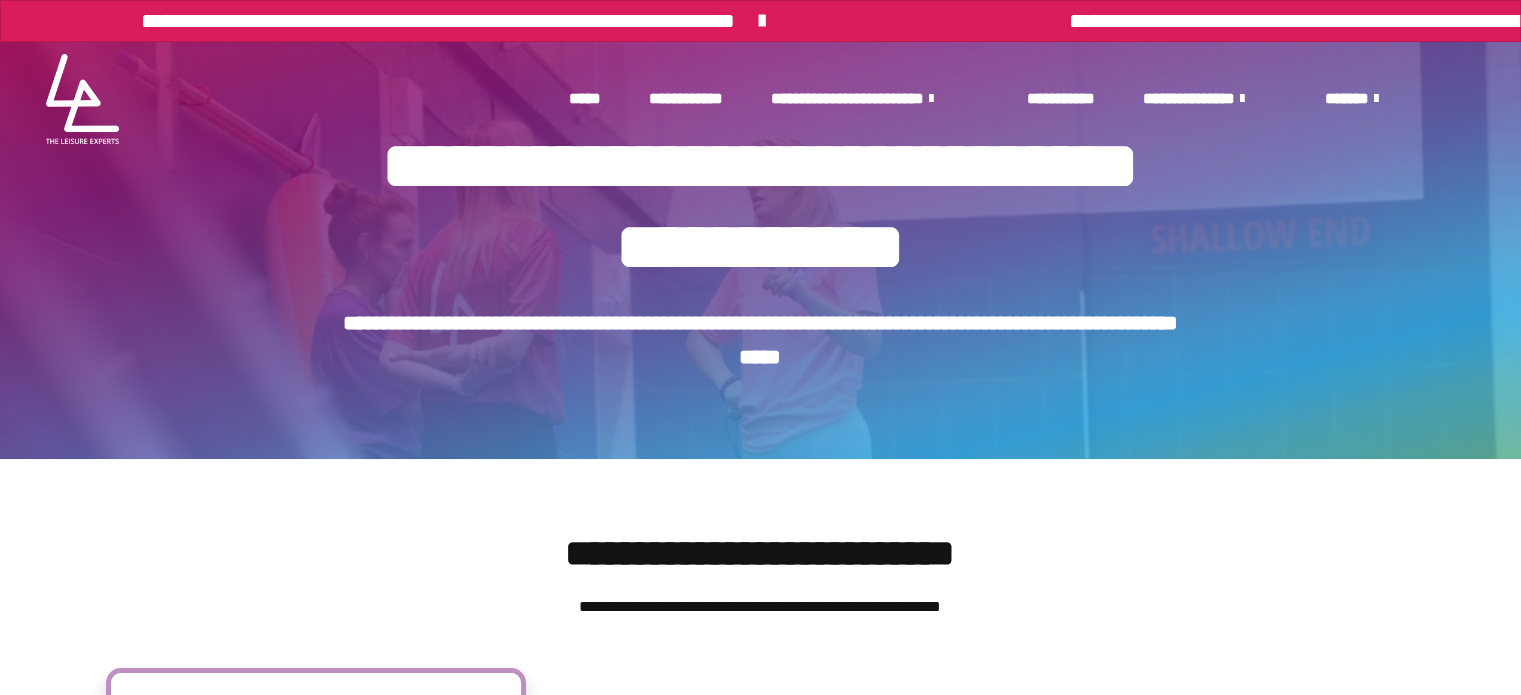 click on "**********" at bounding box center (760, 207) 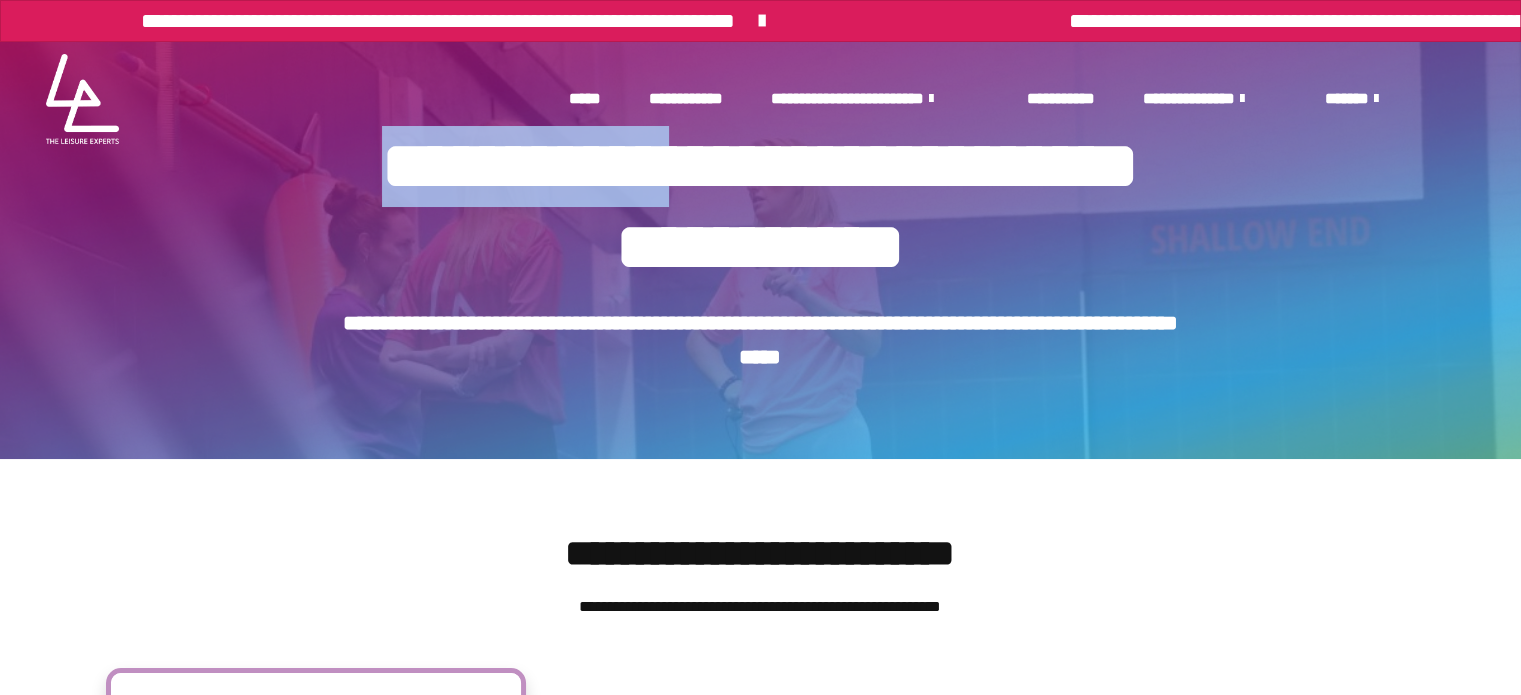 click on "**********" at bounding box center (760, 207) 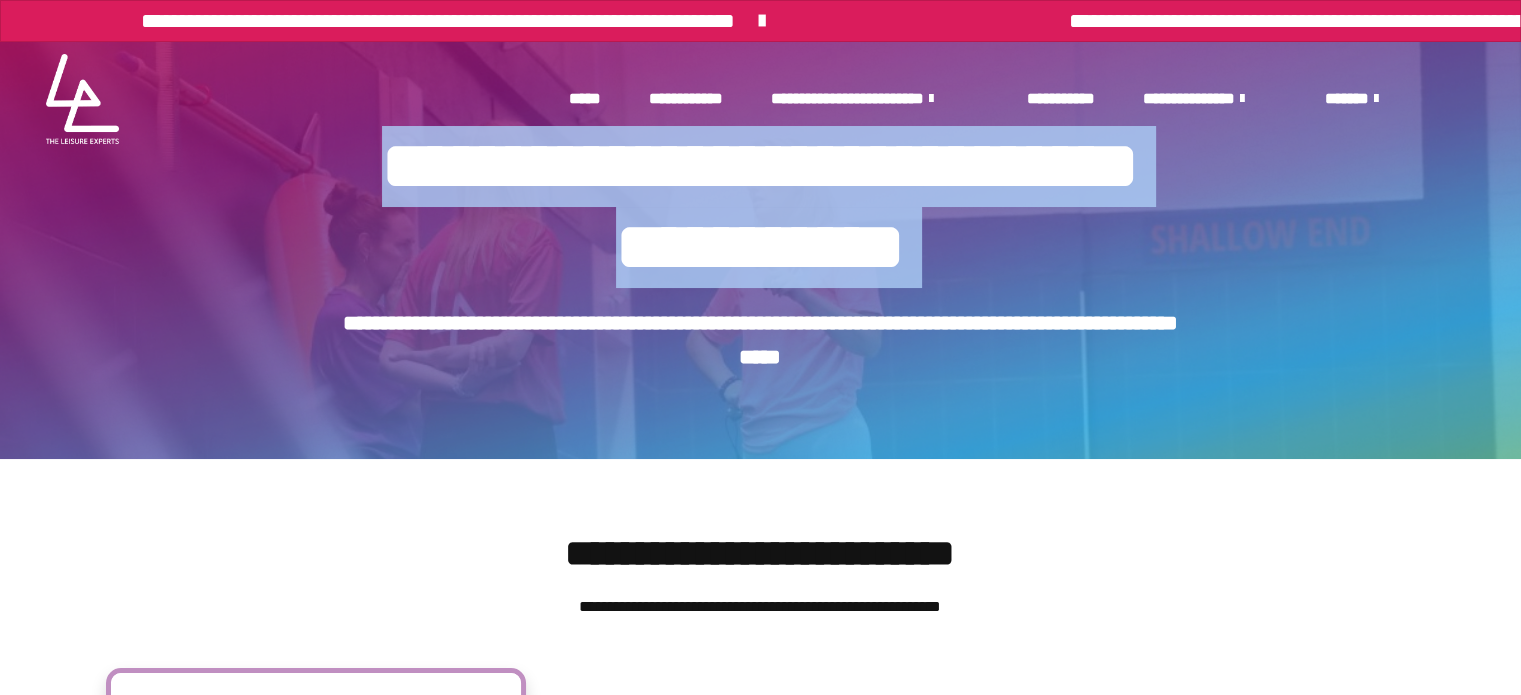 click on "**********" at bounding box center [760, 207] 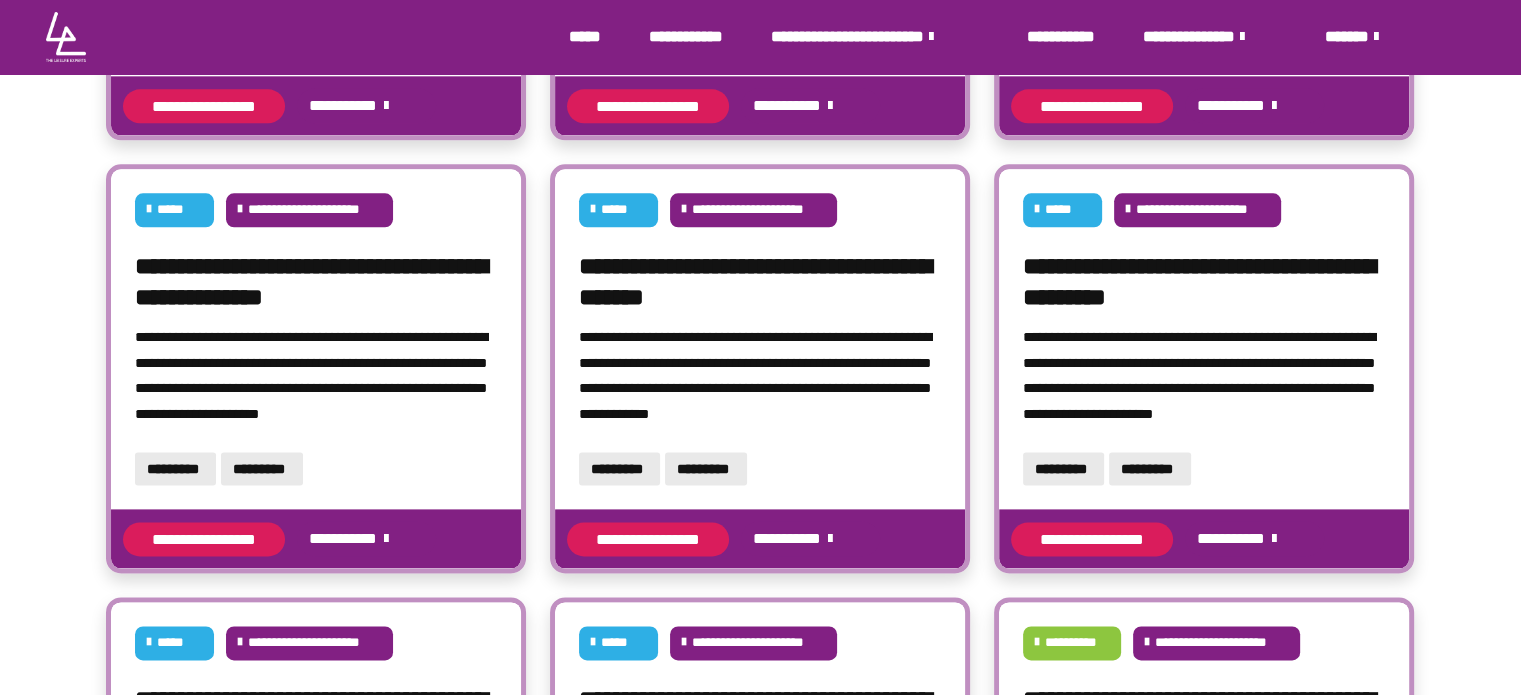 scroll, scrollTop: 1032, scrollLeft: 0, axis: vertical 